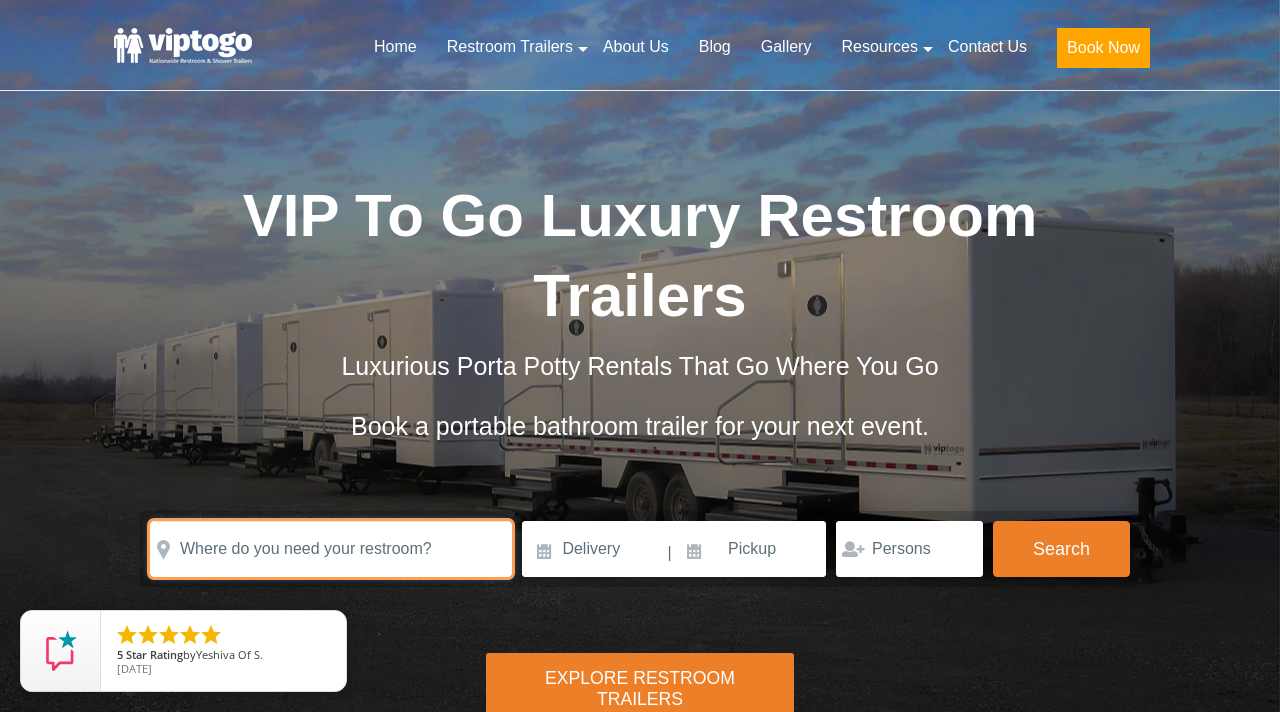 click at bounding box center (331, 549) 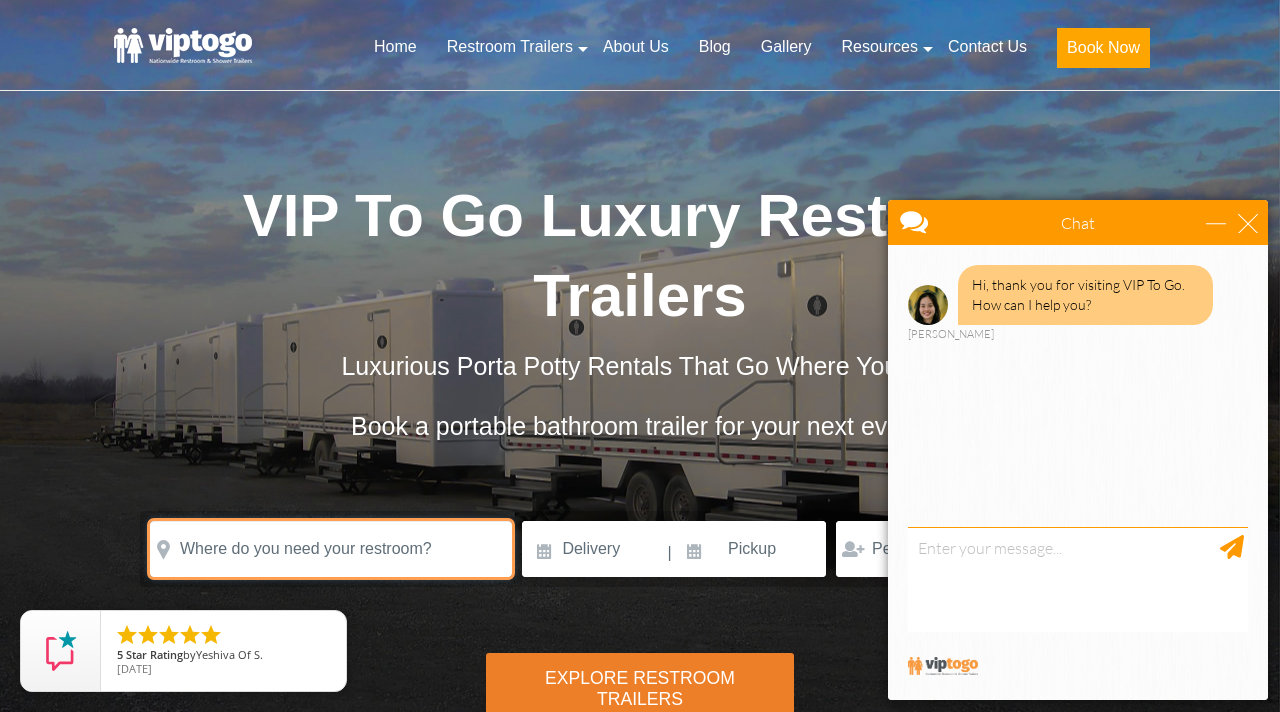 scroll, scrollTop: 0, scrollLeft: 0, axis: both 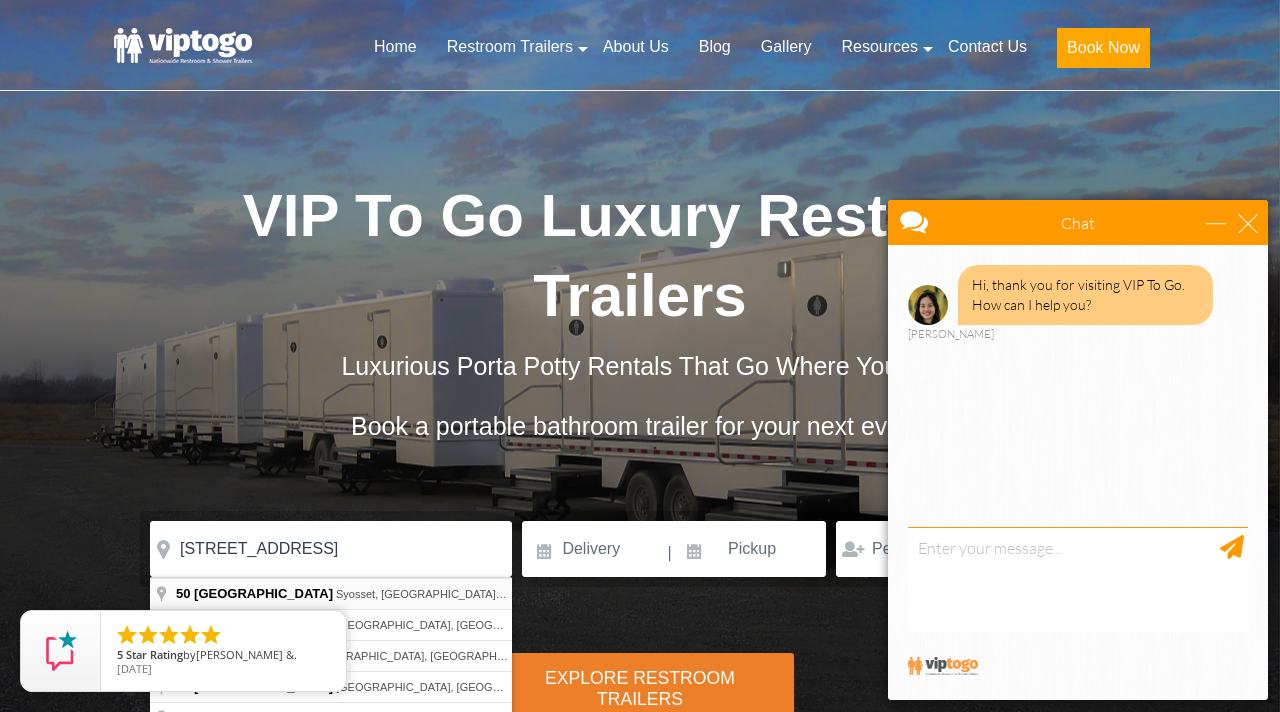 type on "50 Wildwood Drive, Syosset, NY, USA" 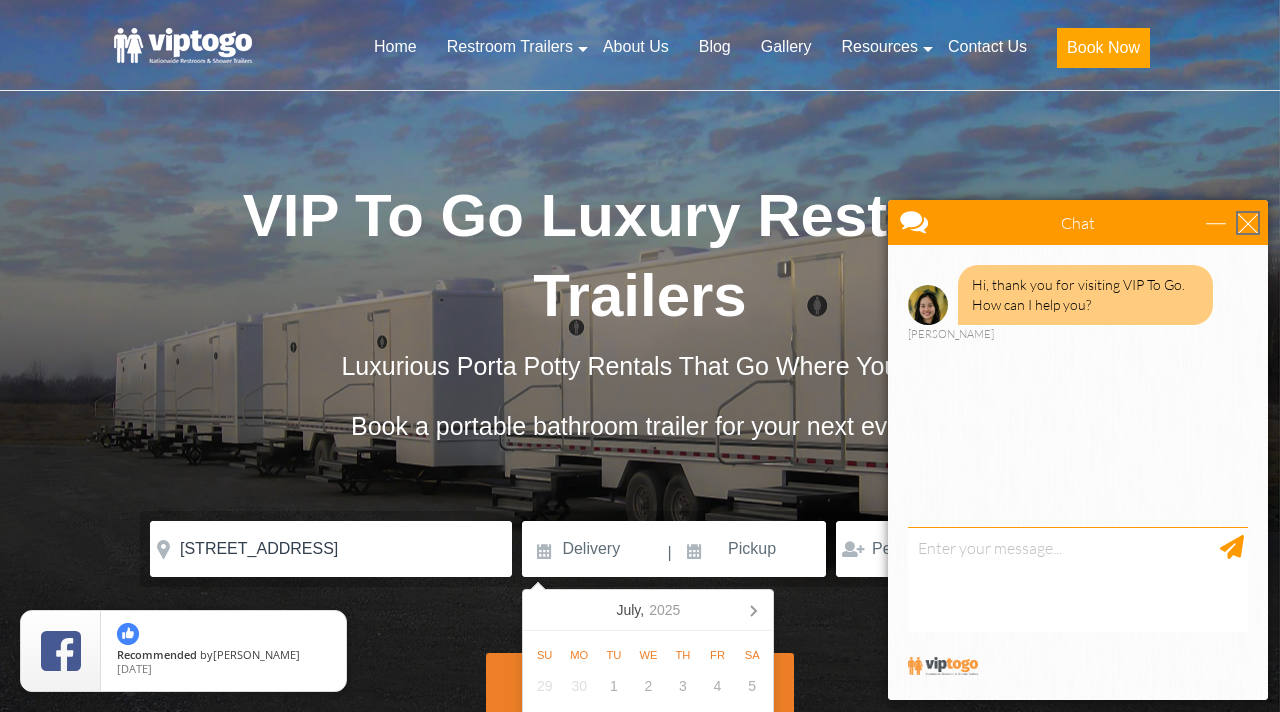 click at bounding box center (1248, 223) 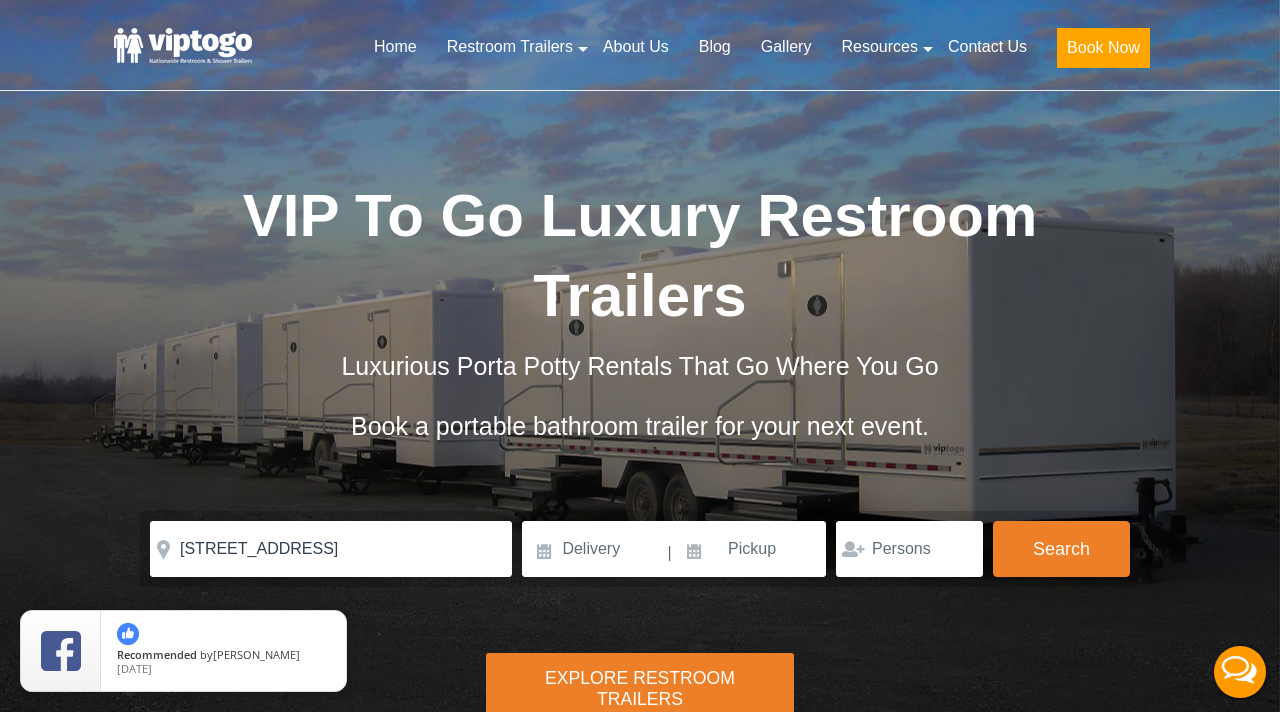 scroll, scrollTop: 0, scrollLeft: 0, axis: both 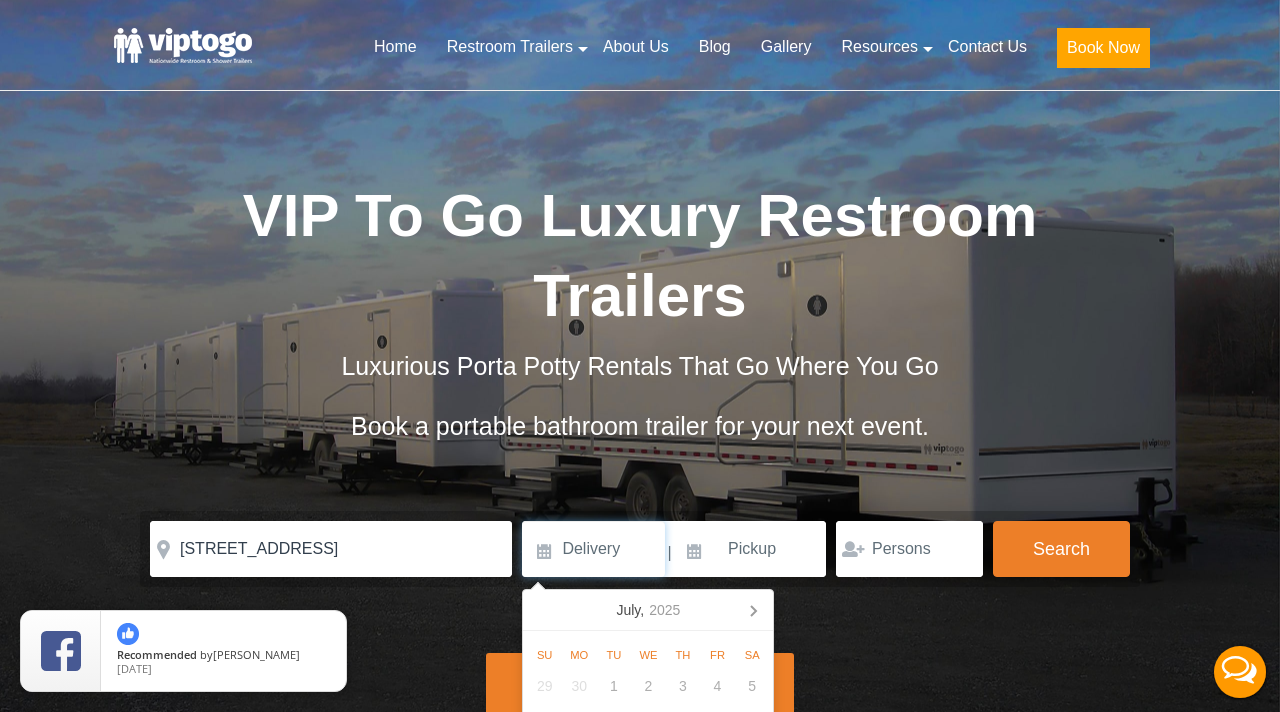 click at bounding box center (593, 549) 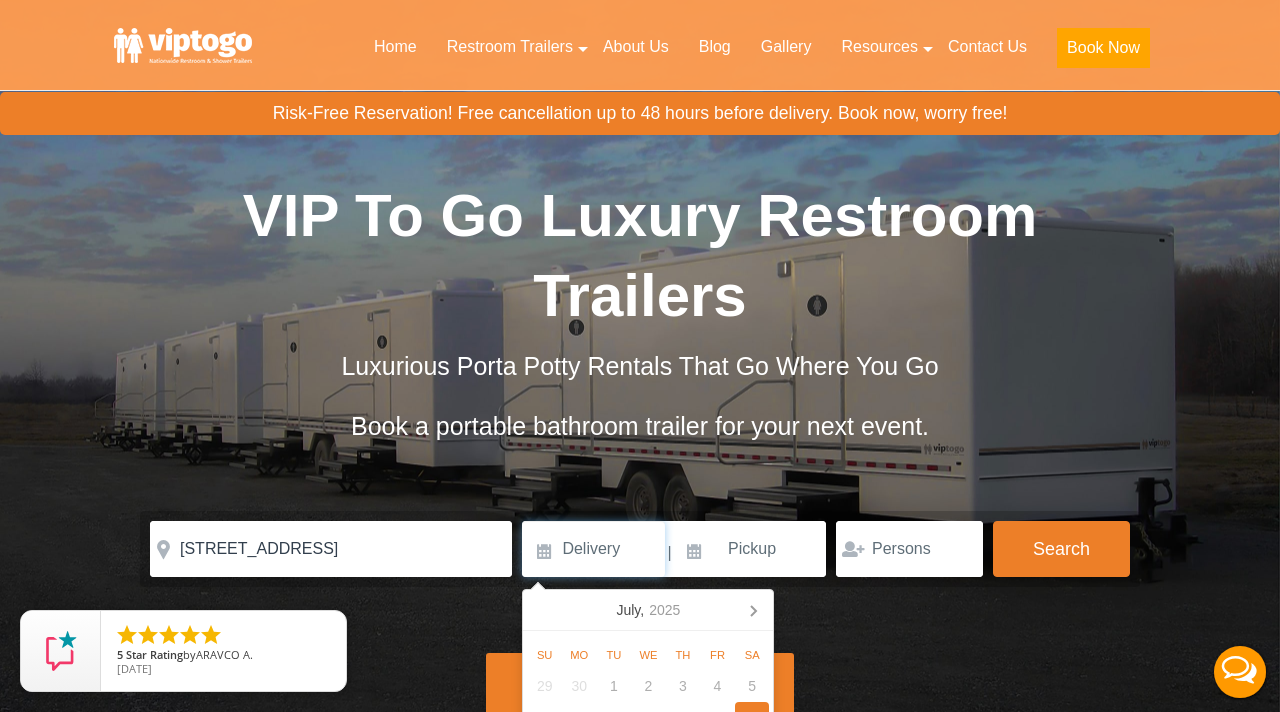 scroll, scrollTop: 111, scrollLeft: 0, axis: vertical 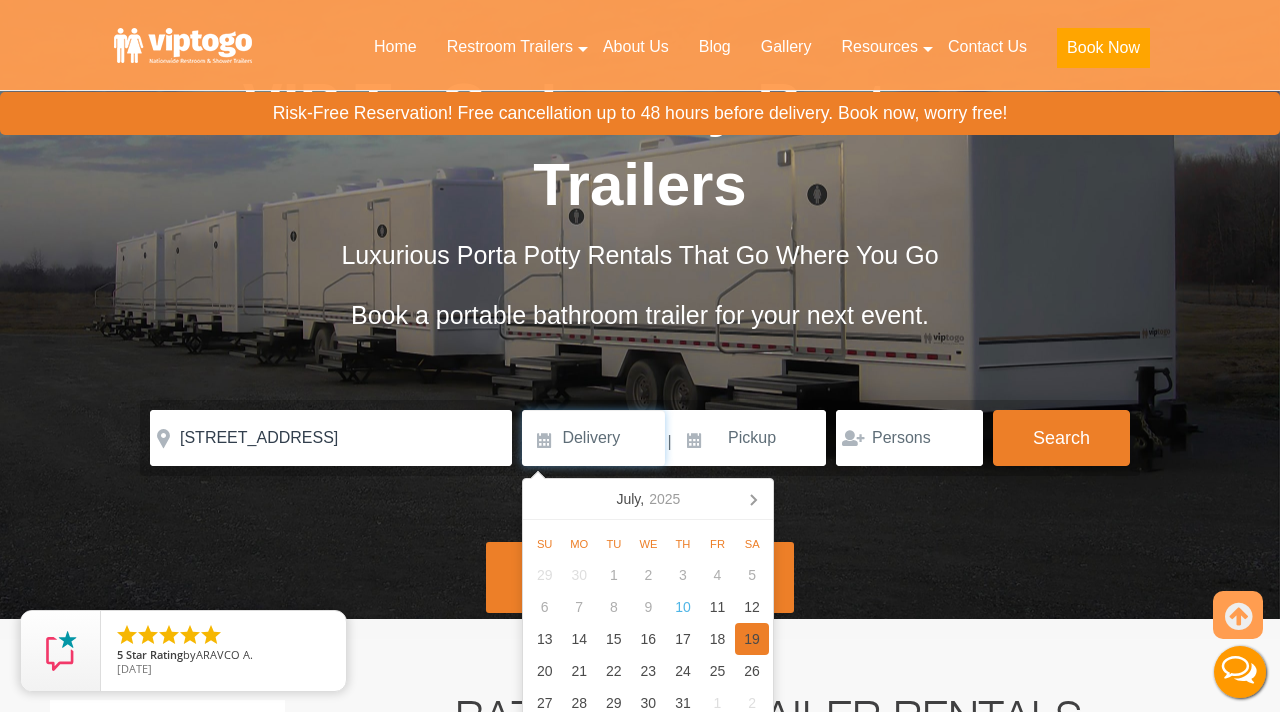 click on "19" at bounding box center (752, 639) 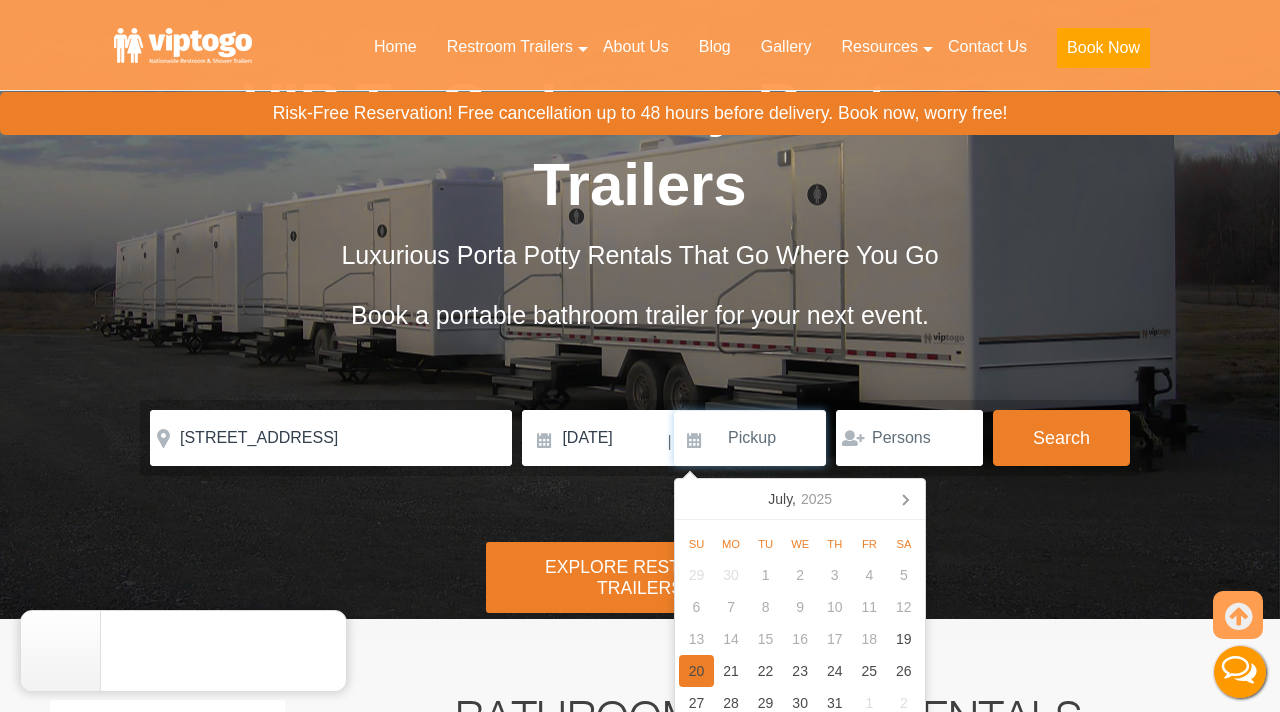 click on "20" at bounding box center (696, 671) 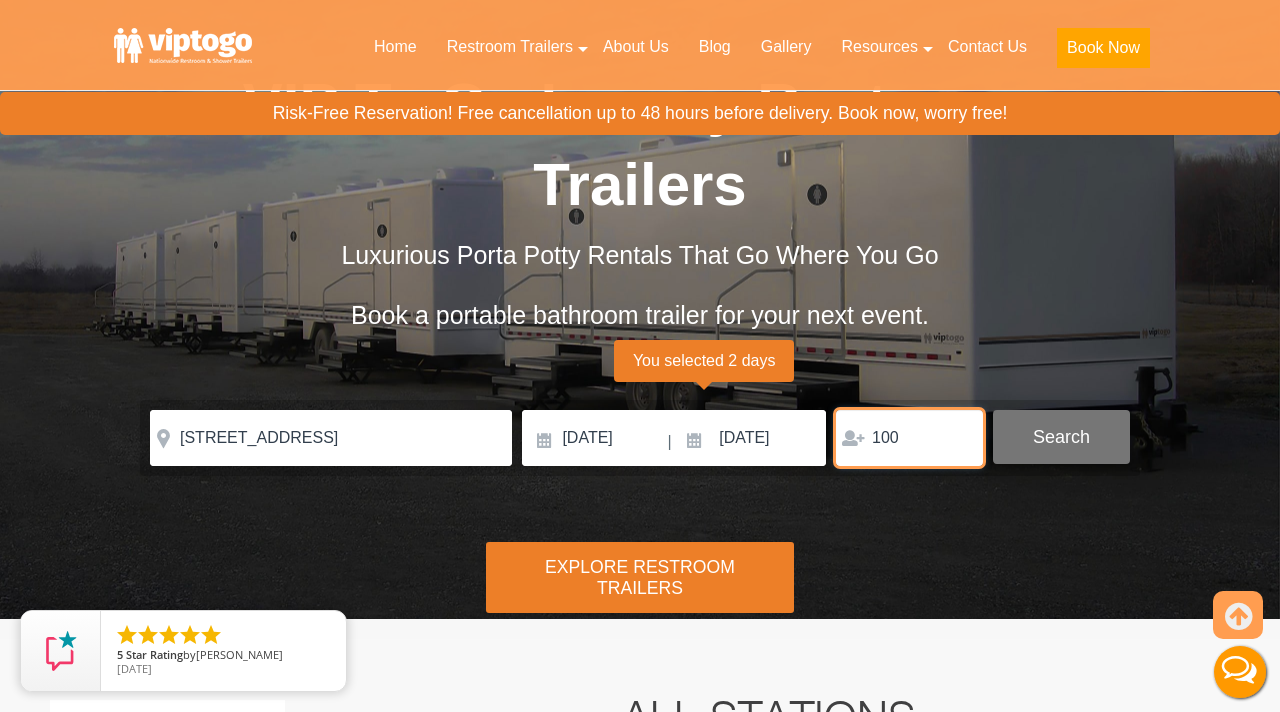 type on "100" 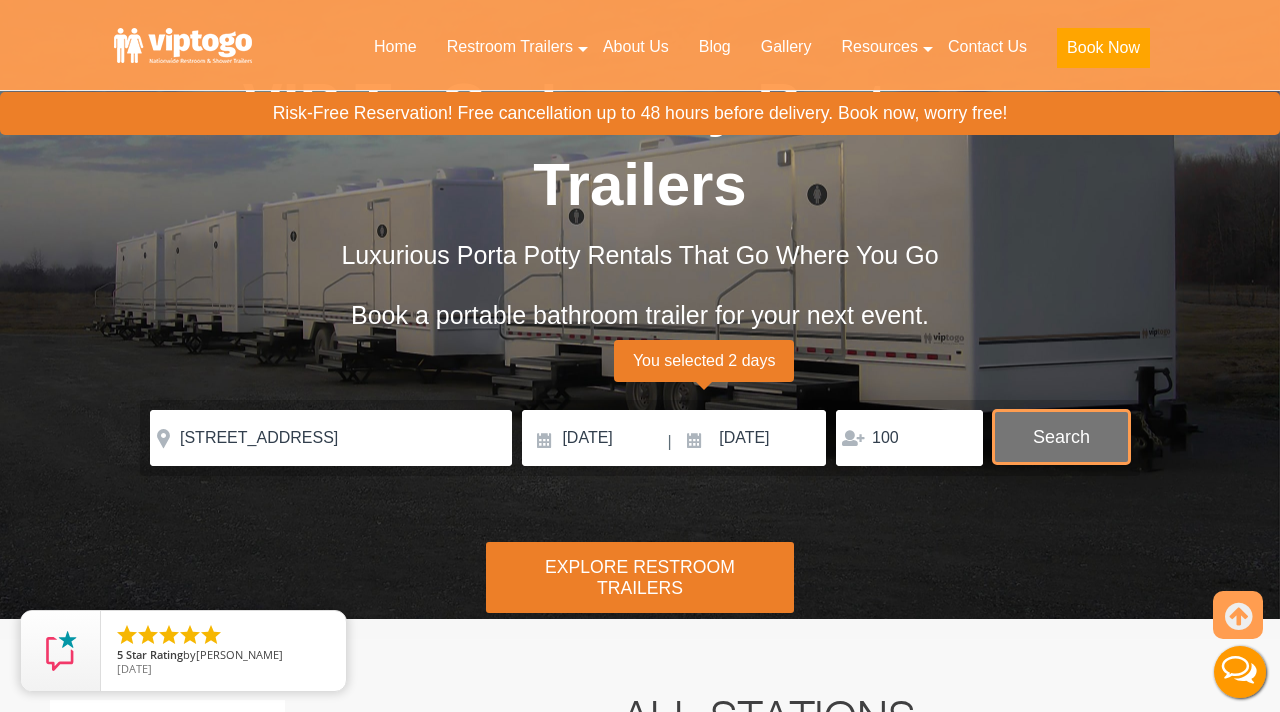 click on "Search" at bounding box center (1061, 437) 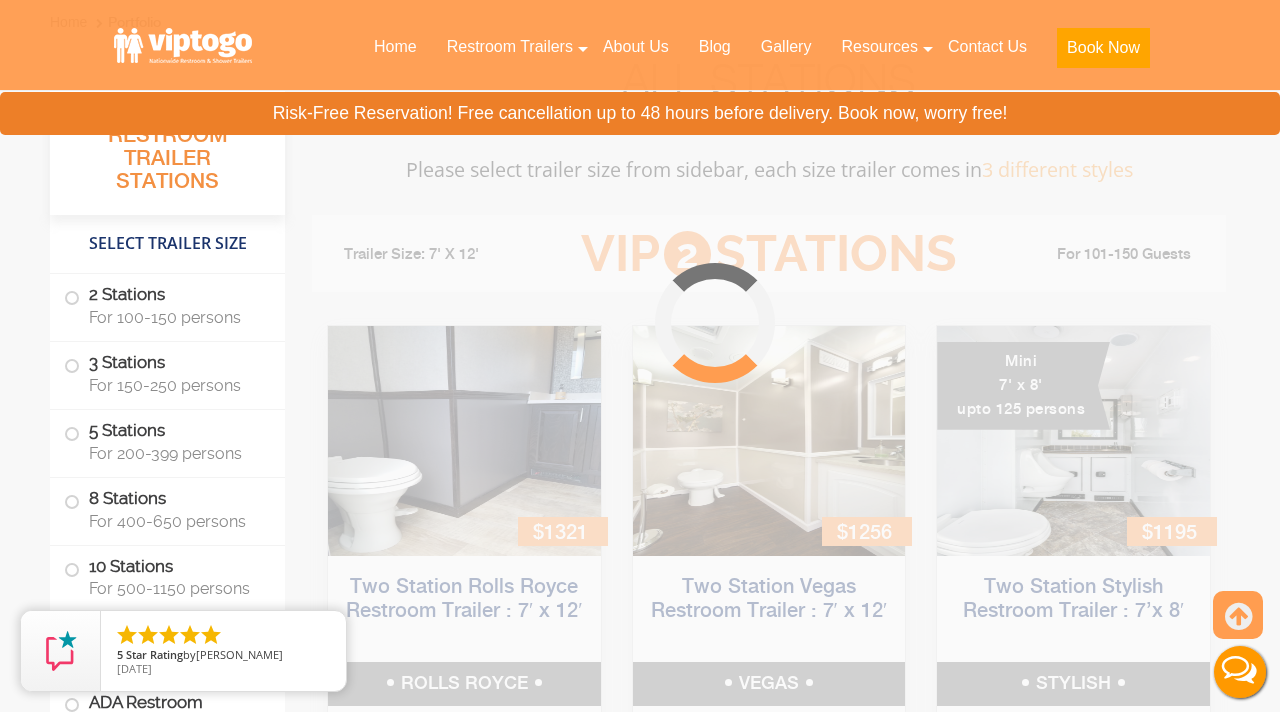 scroll, scrollTop: 811, scrollLeft: 0, axis: vertical 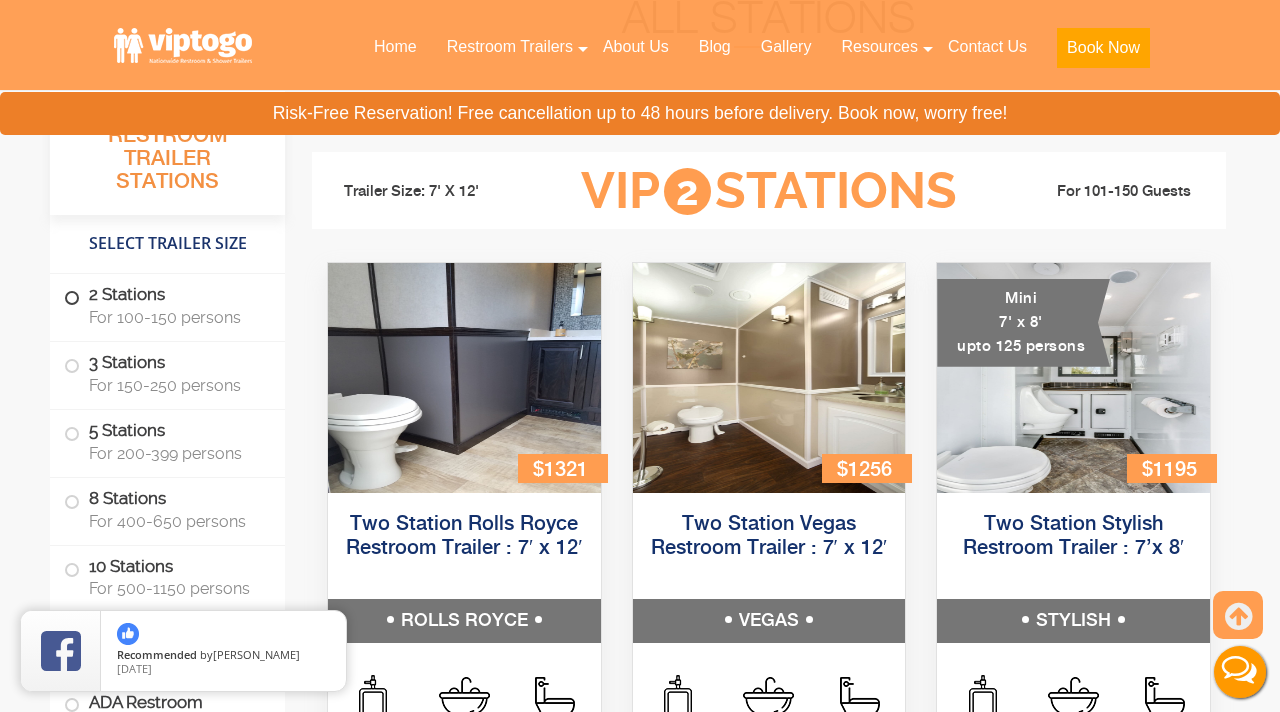 click at bounding box center (72, 298) 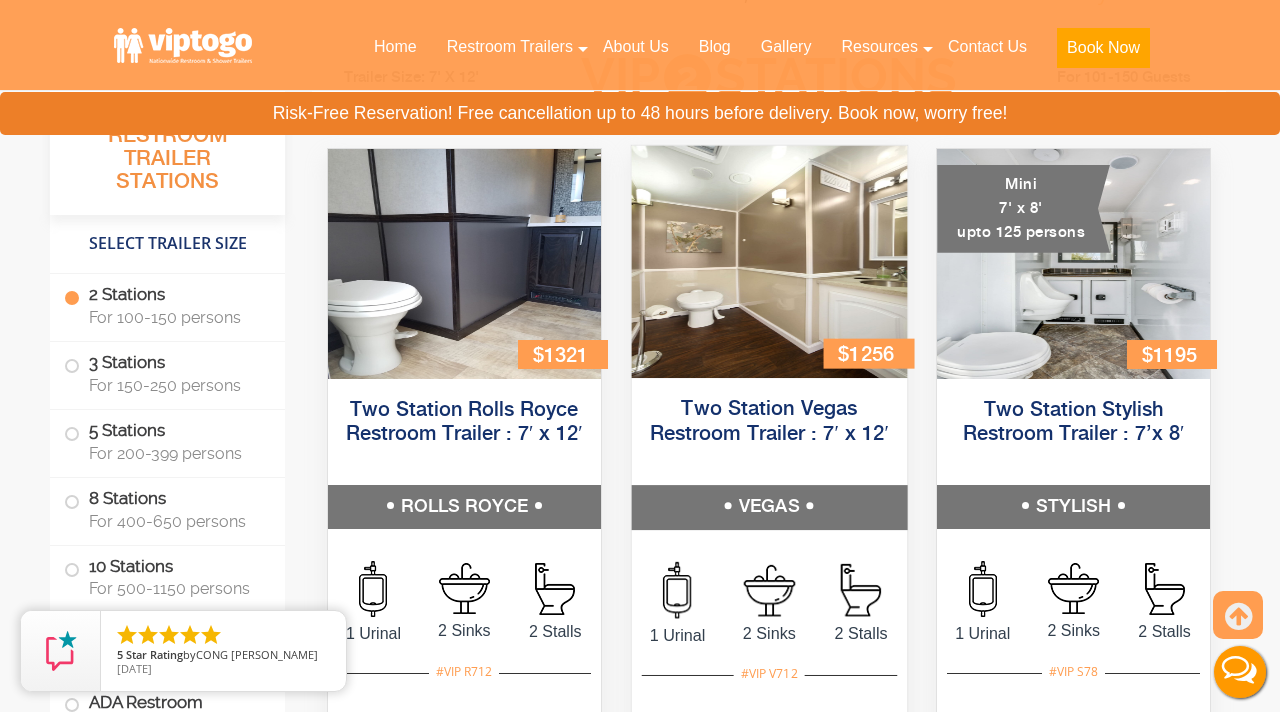scroll, scrollTop: 884, scrollLeft: 0, axis: vertical 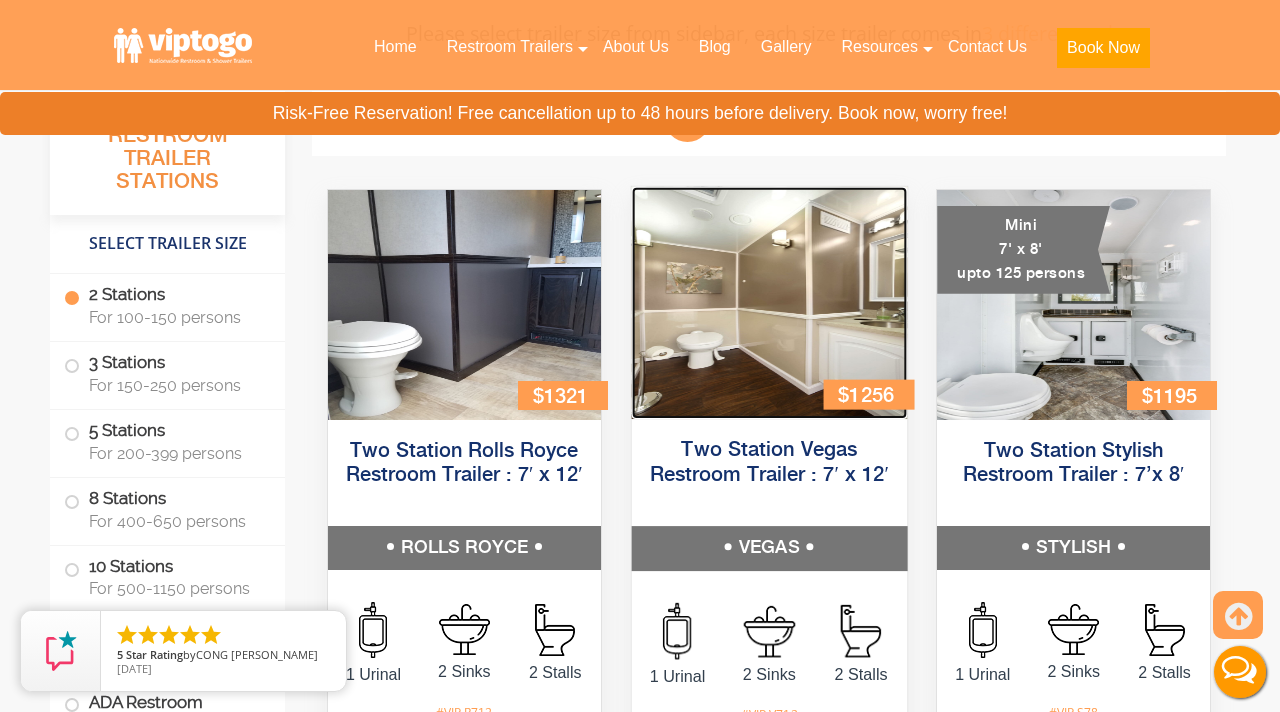 click at bounding box center [768, 303] 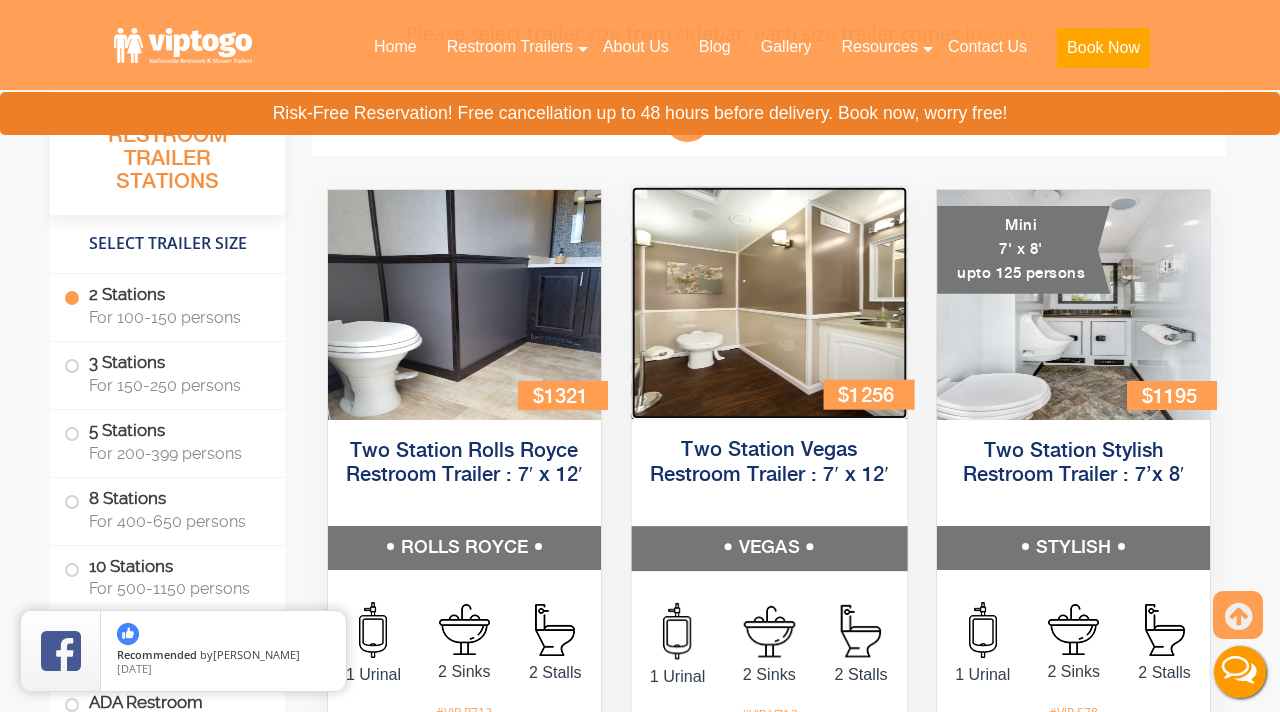click at bounding box center (768, 303) 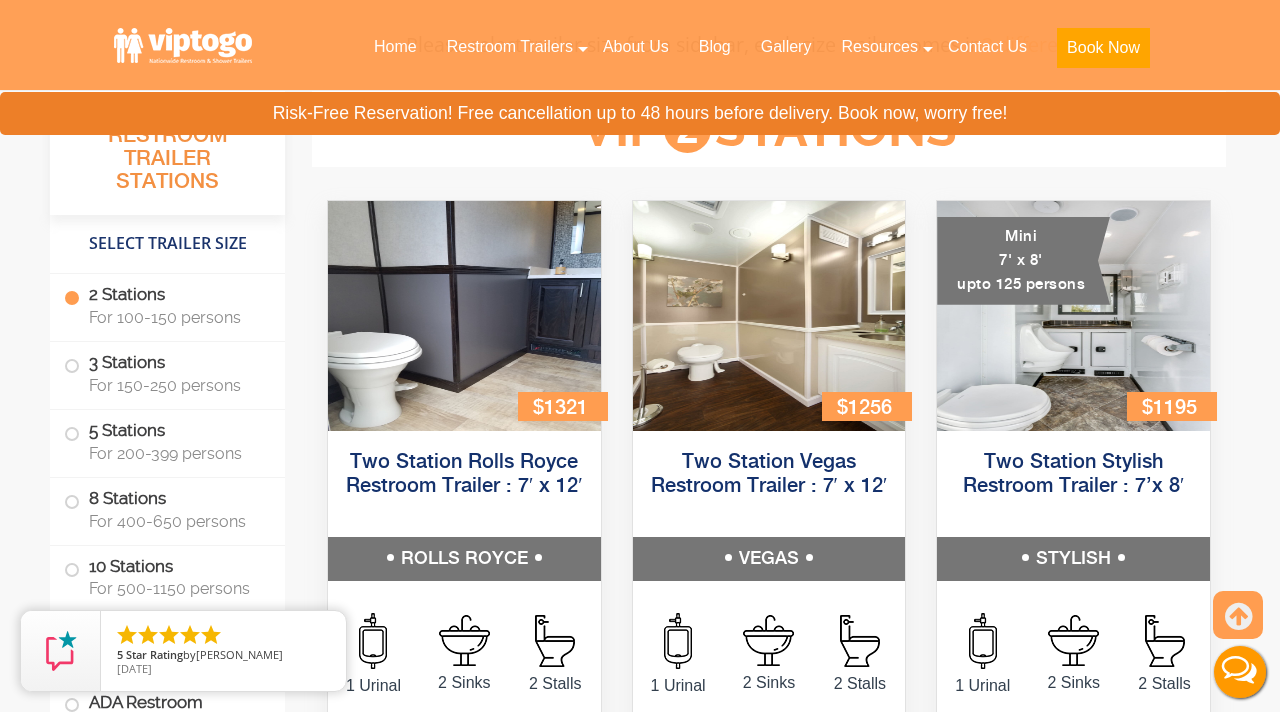 scroll, scrollTop: 882, scrollLeft: 0, axis: vertical 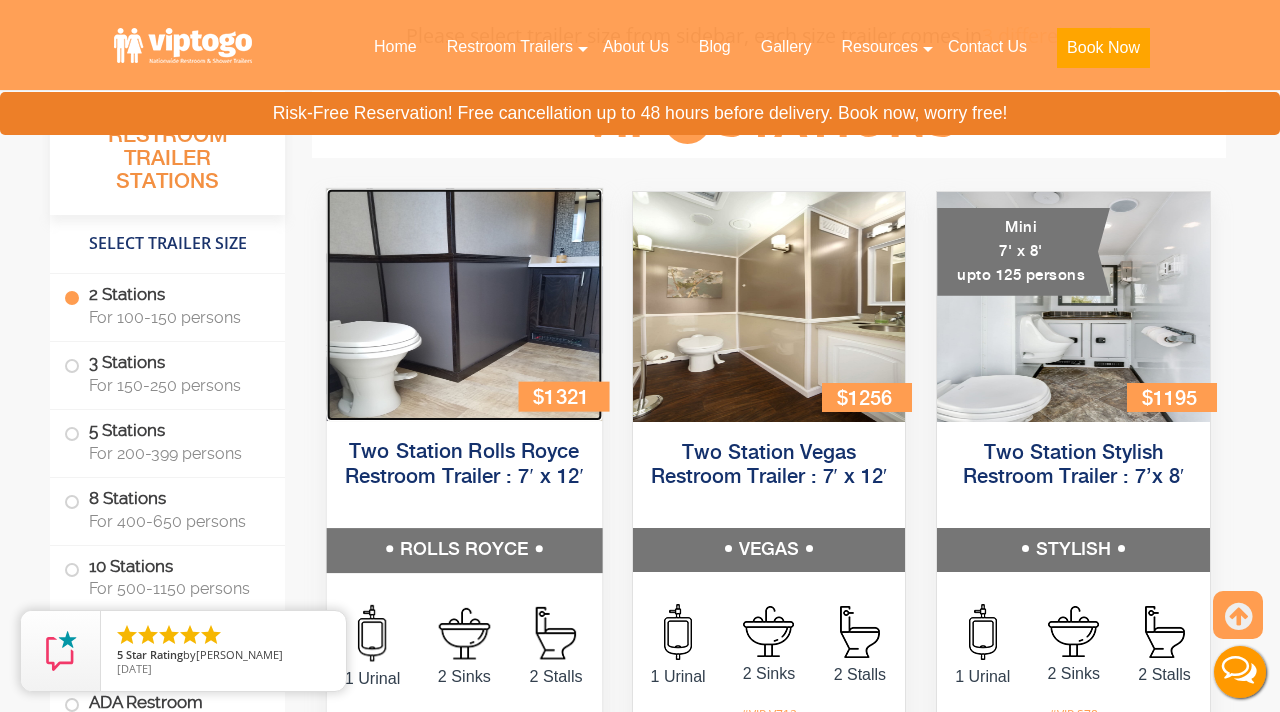 click at bounding box center [464, 305] 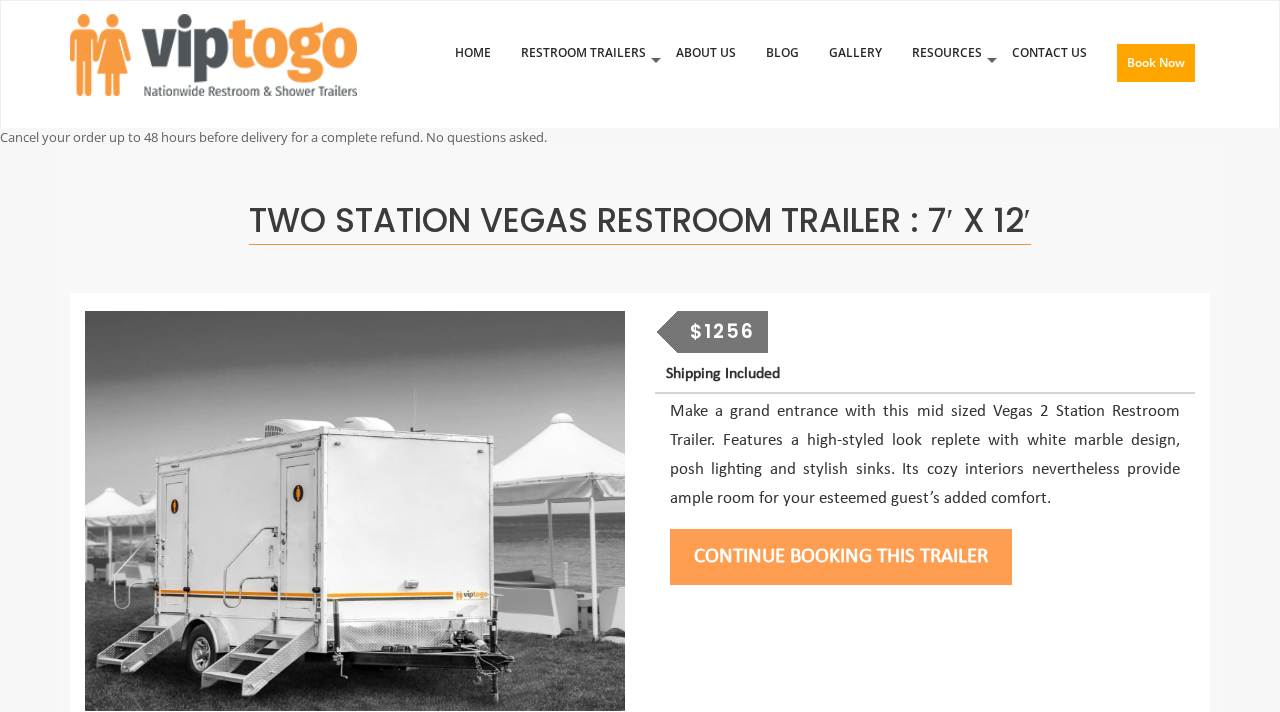 scroll, scrollTop: 0, scrollLeft: 0, axis: both 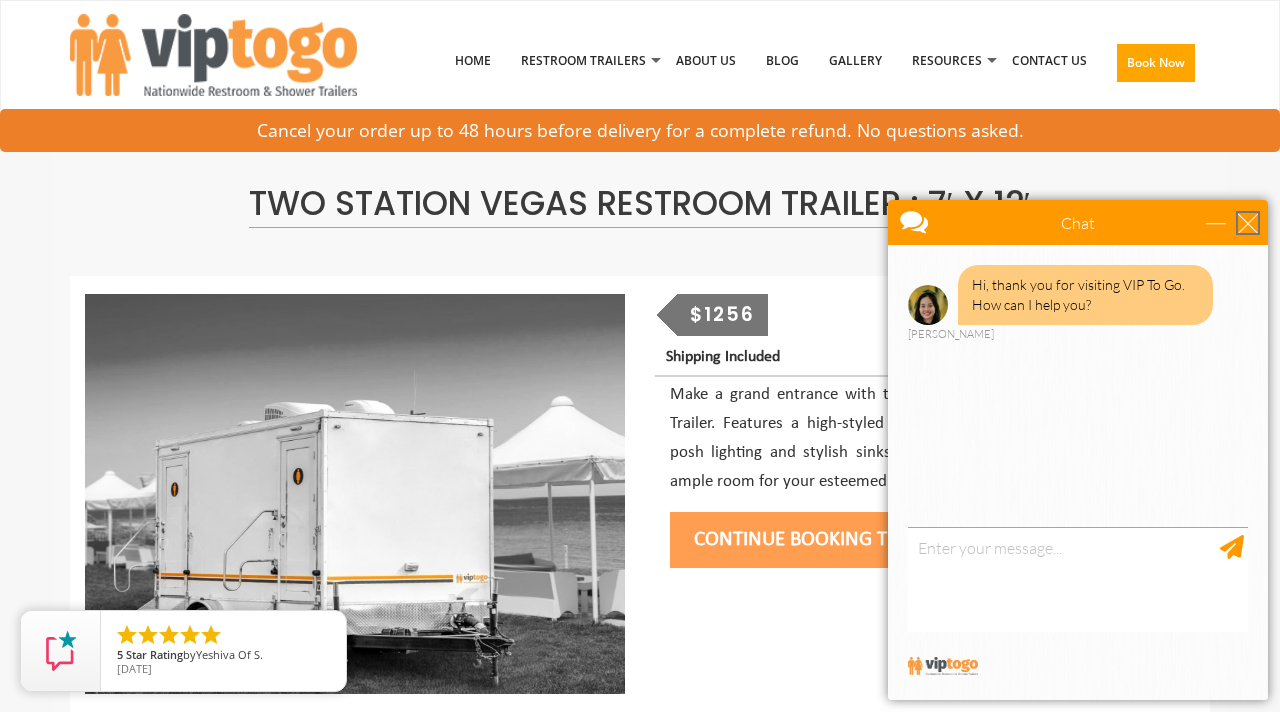 click at bounding box center (1248, 223) 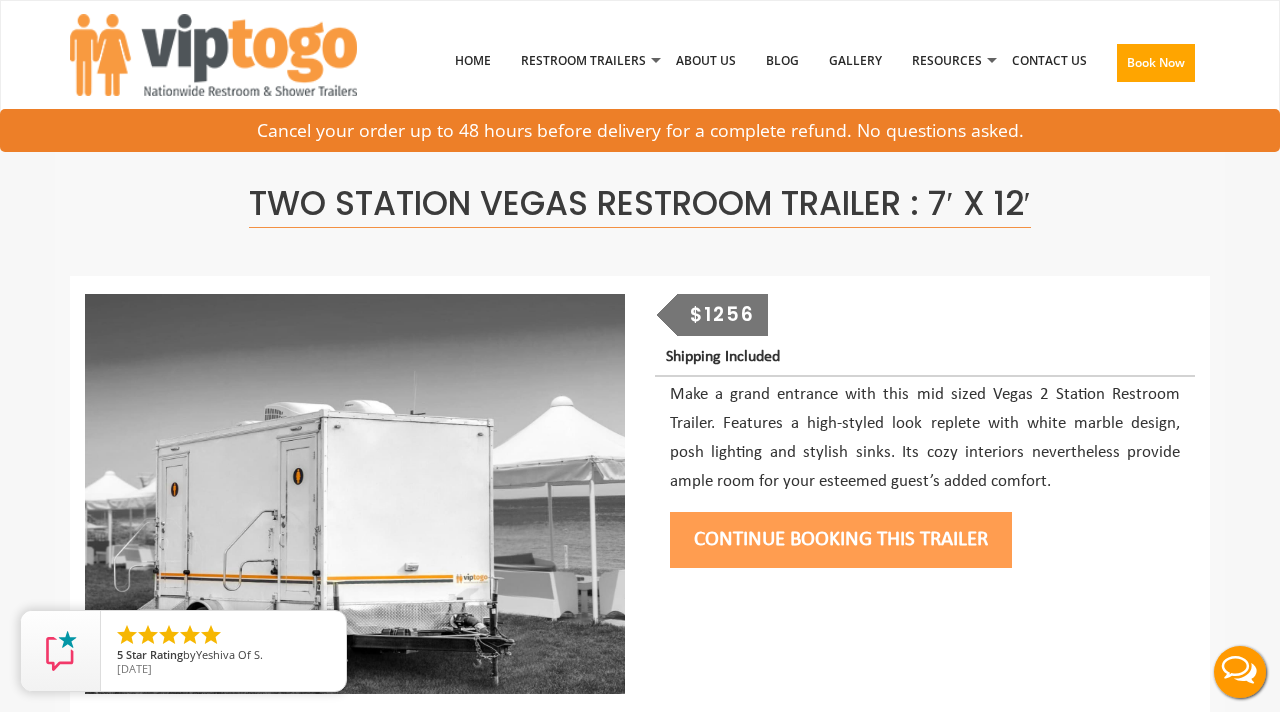 scroll, scrollTop: 0, scrollLeft: 0, axis: both 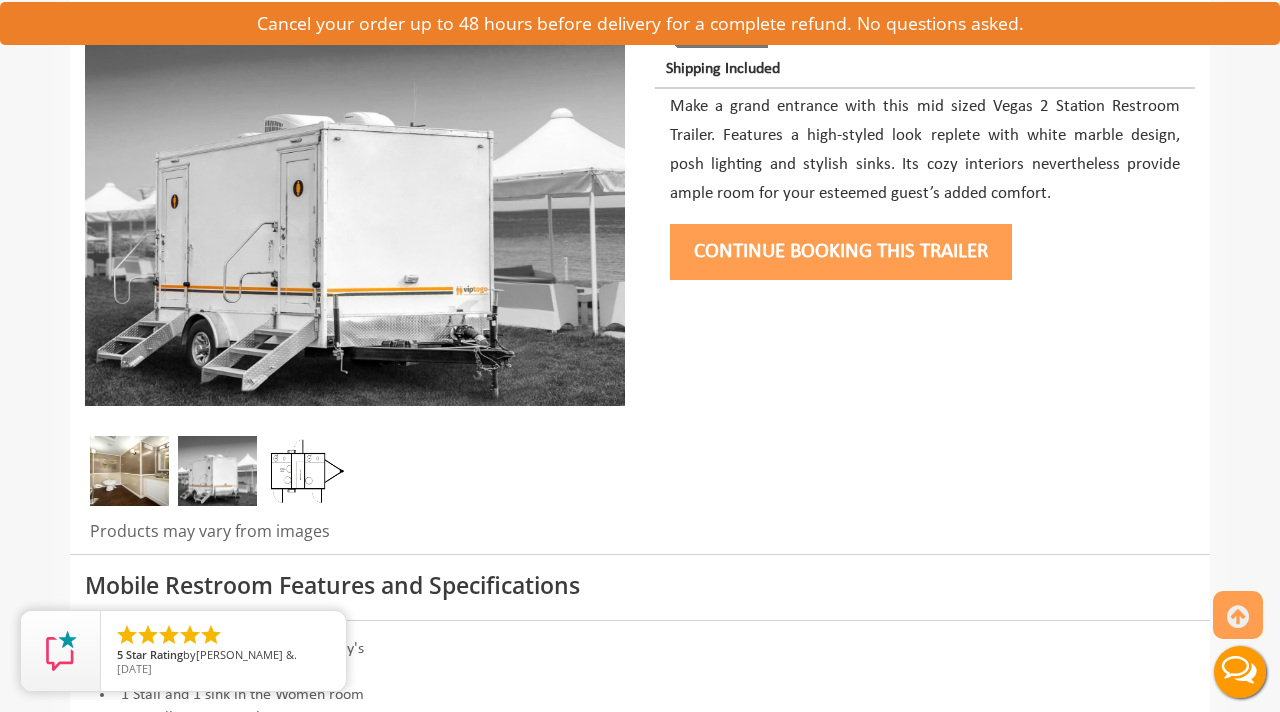 click at bounding box center [129, 471] 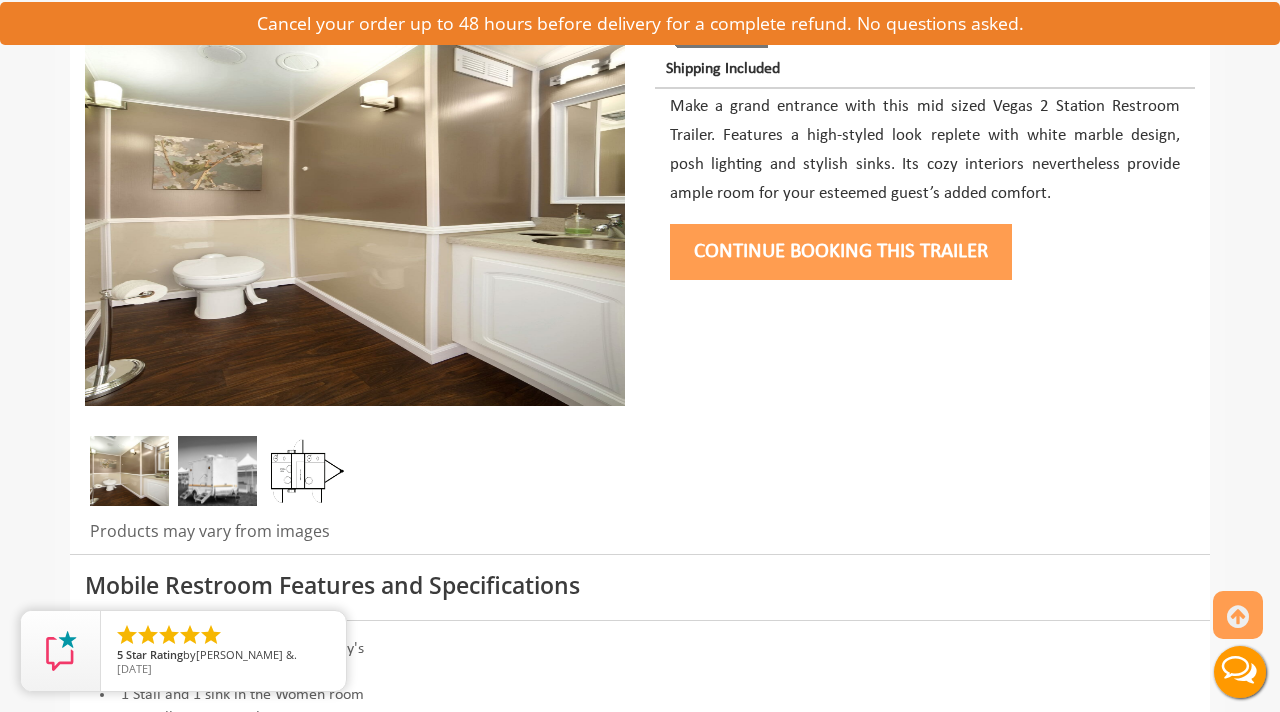 click at bounding box center [217, 471] 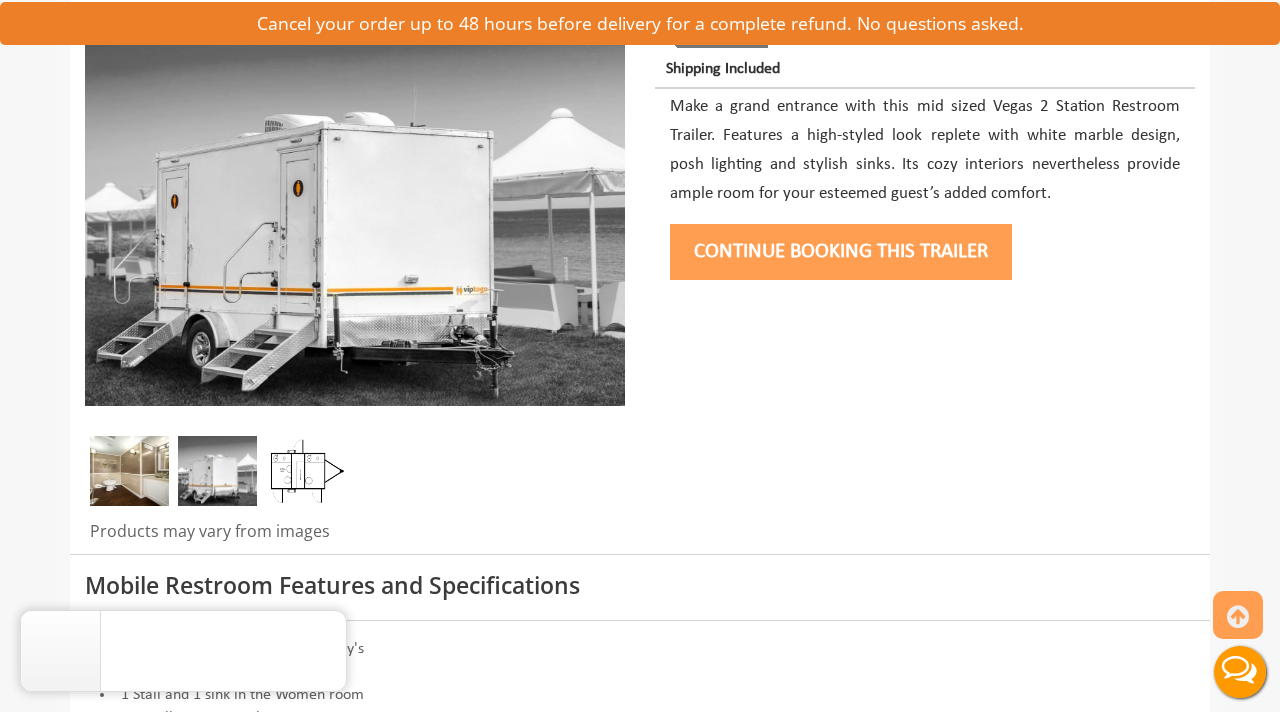 click at bounding box center [129, 471] 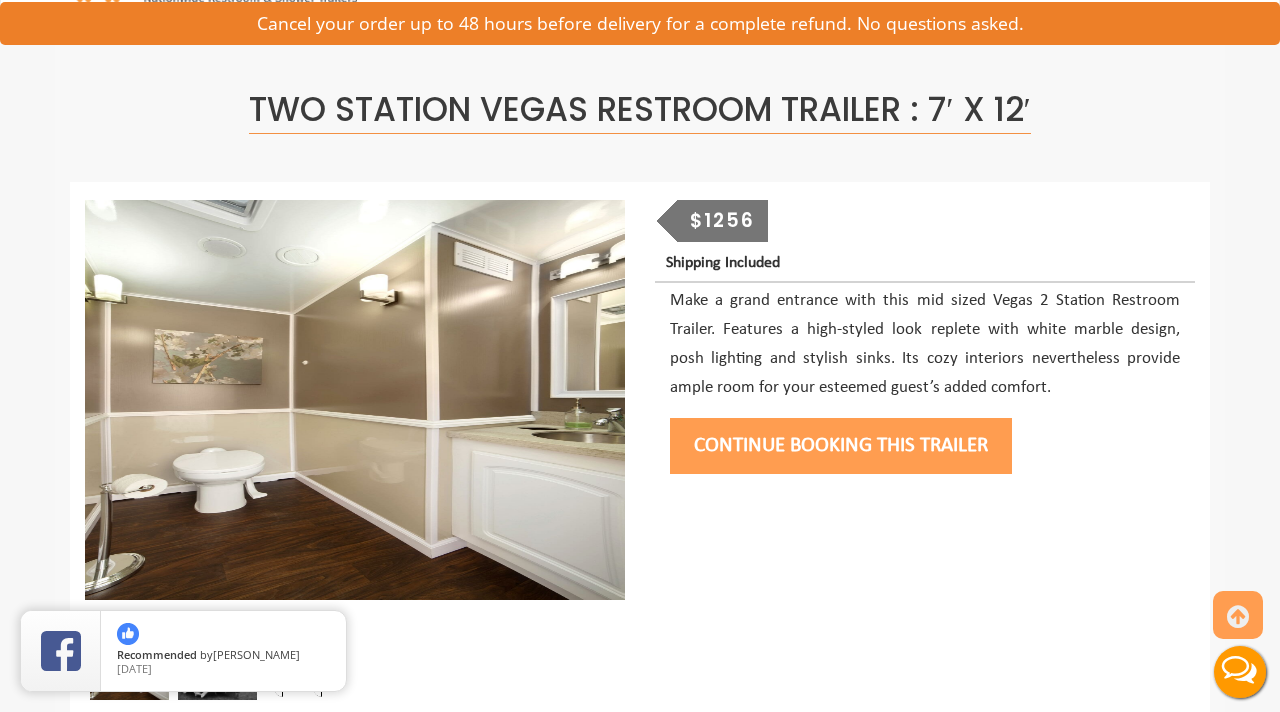 scroll, scrollTop: 90, scrollLeft: 0, axis: vertical 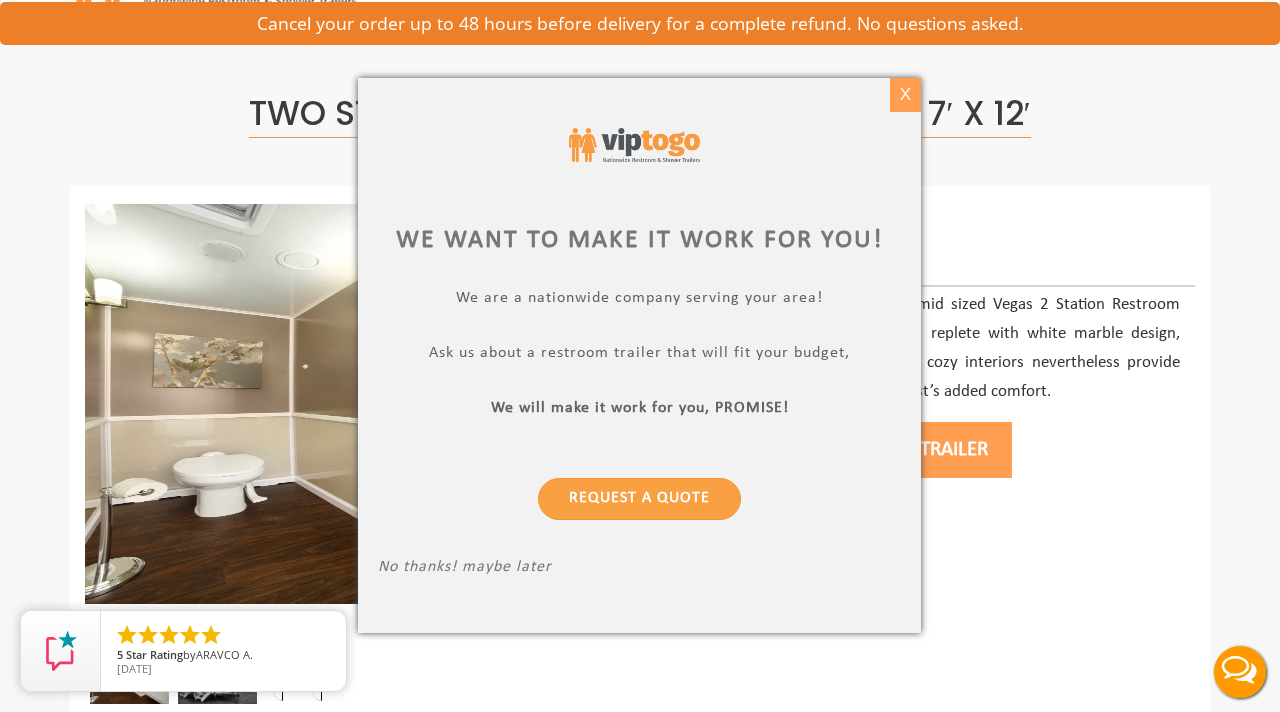 click on "X" at bounding box center (905, 95) 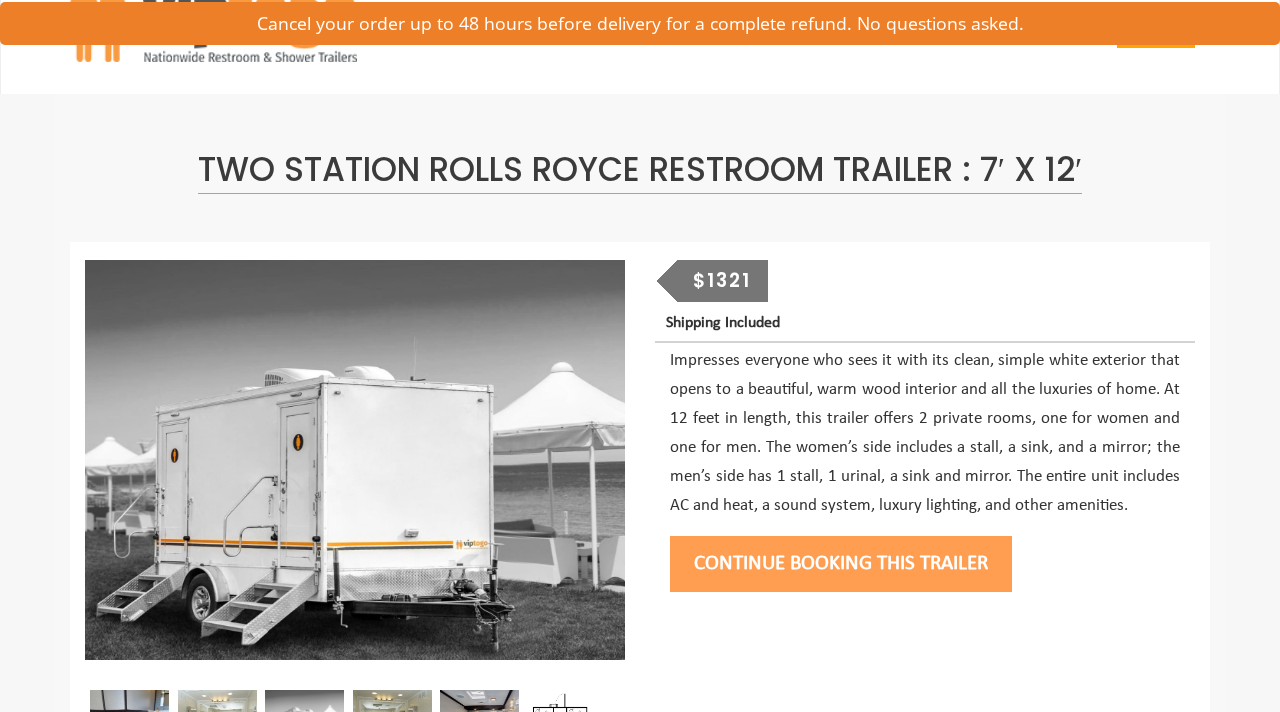 scroll, scrollTop: 99, scrollLeft: 0, axis: vertical 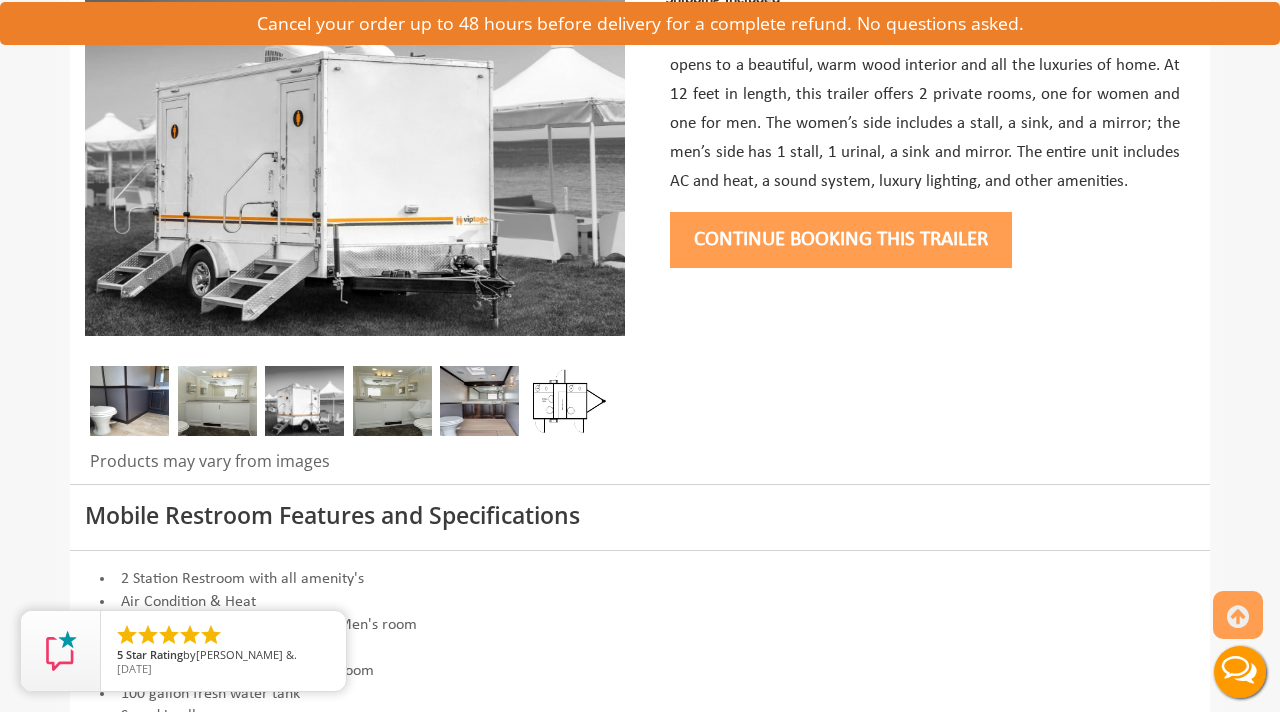 click at bounding box center [217, 401] 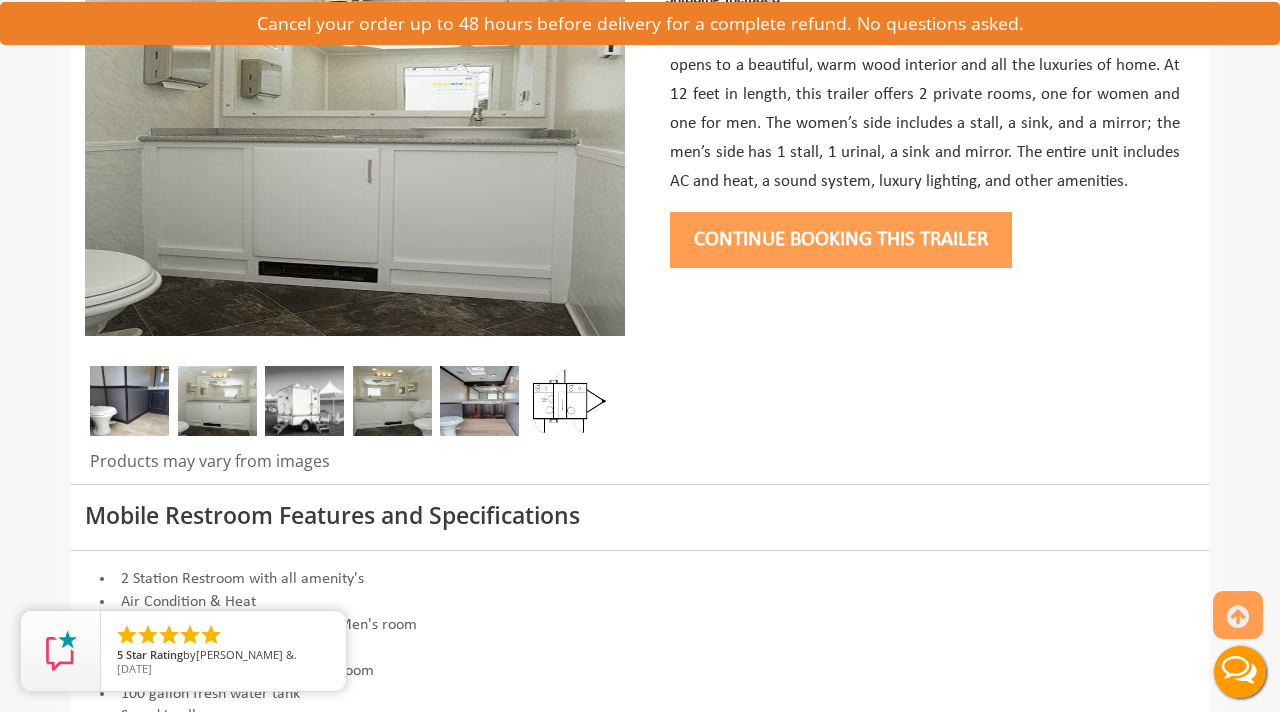 click at bounding box center [304, 401] 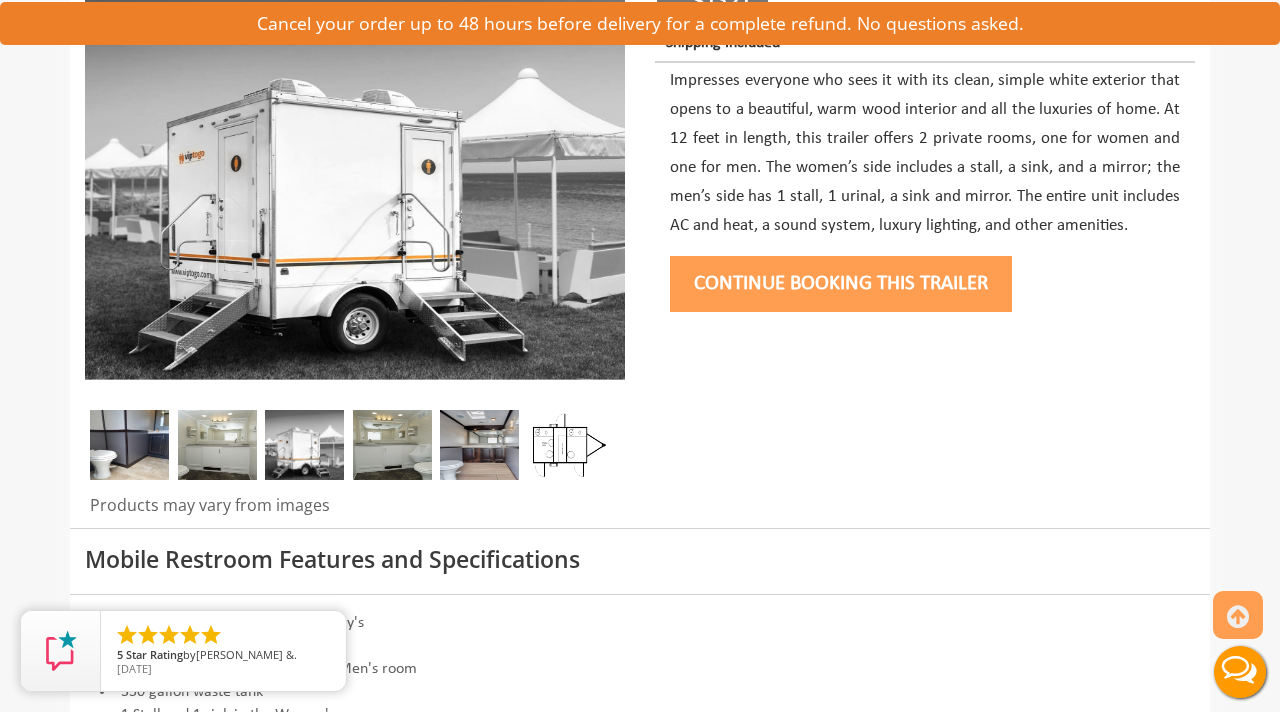 scroll, scrollTop: 309, scrollLeft: 0, axis: vertical 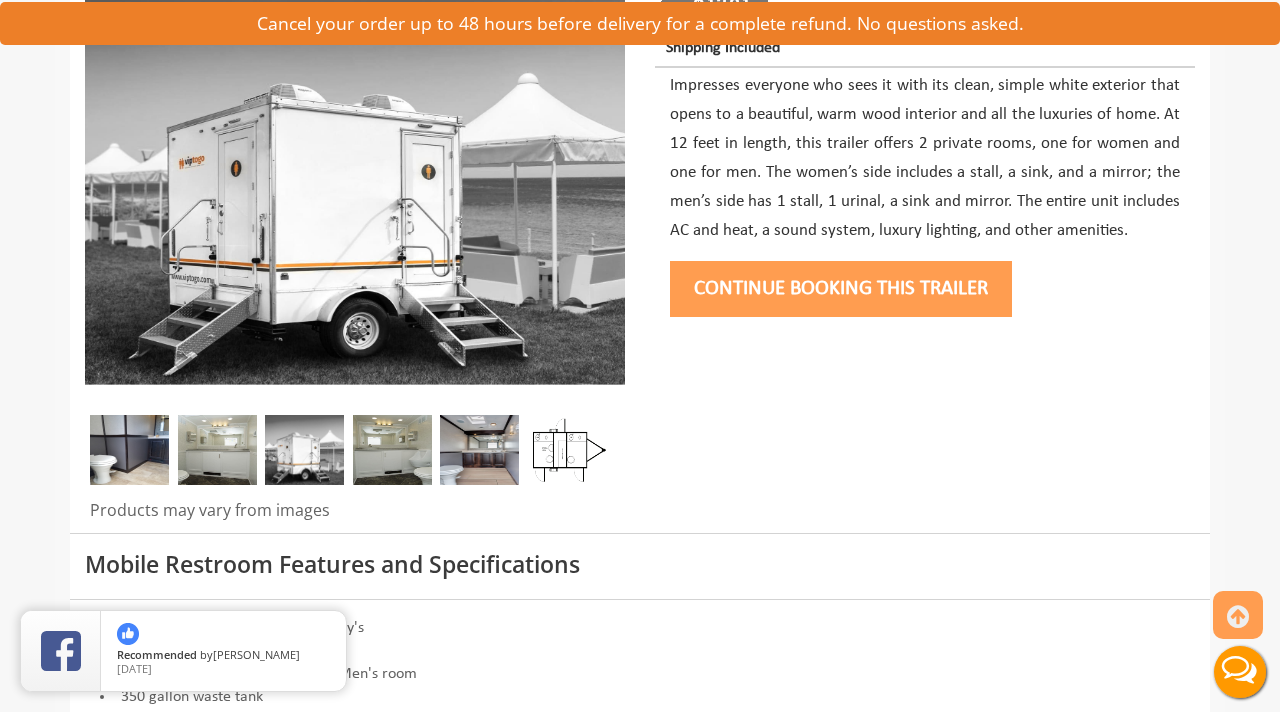click at bounding box center [392, 450] 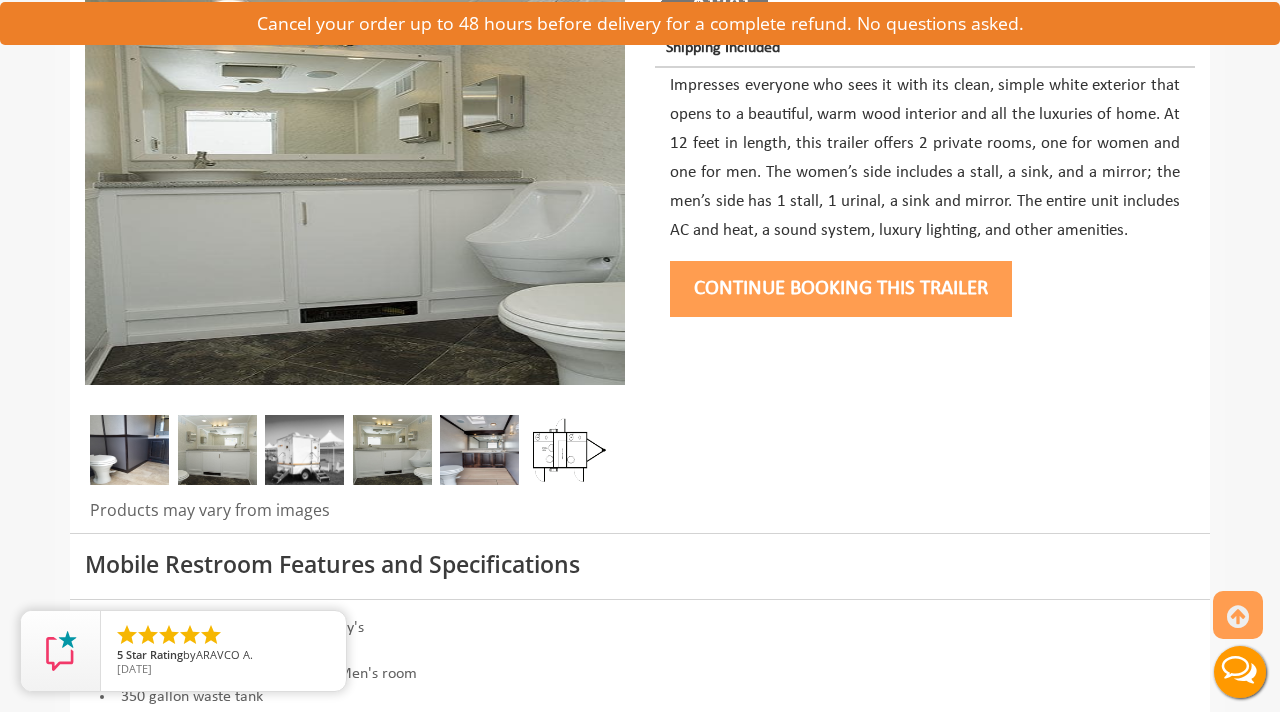 click at bounding box center (479, 450) 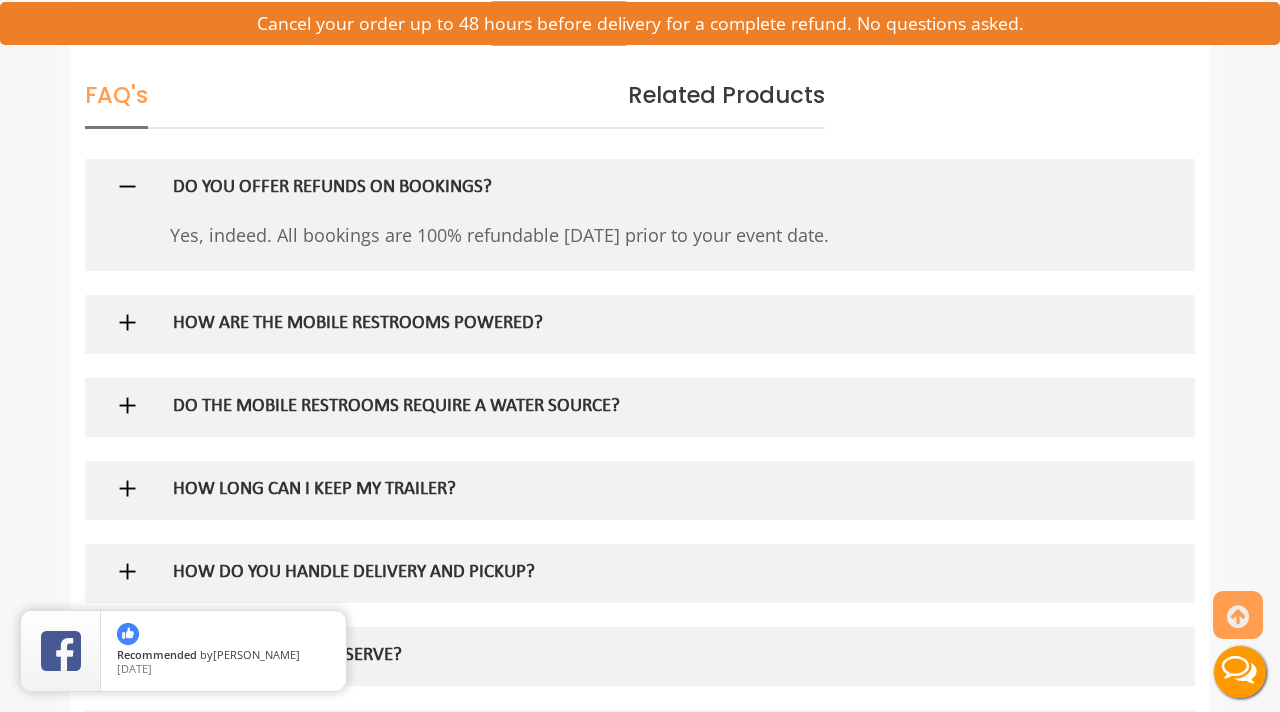 scroll, scrollTop: 1139, scrollLeft: 0, axis: vertical 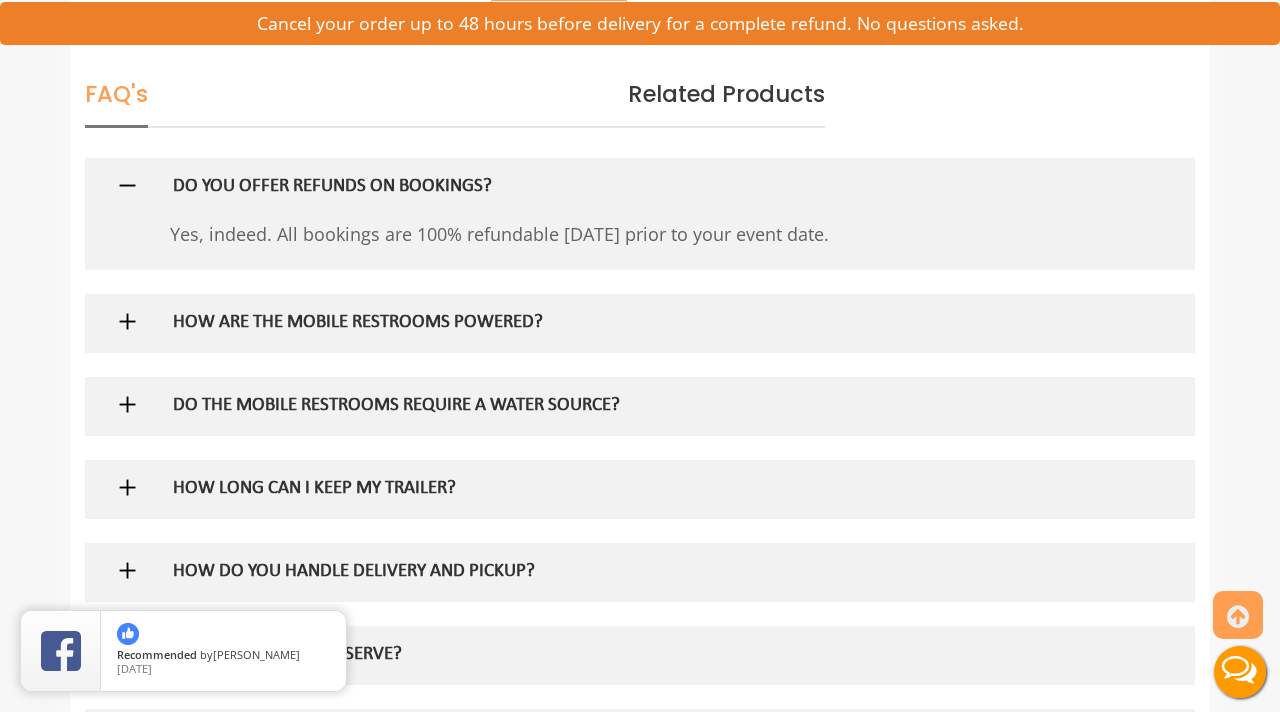 click on "HOW ARE THE MOBILE RESTROOMS POWERED?" at bounding box center (608, 323) 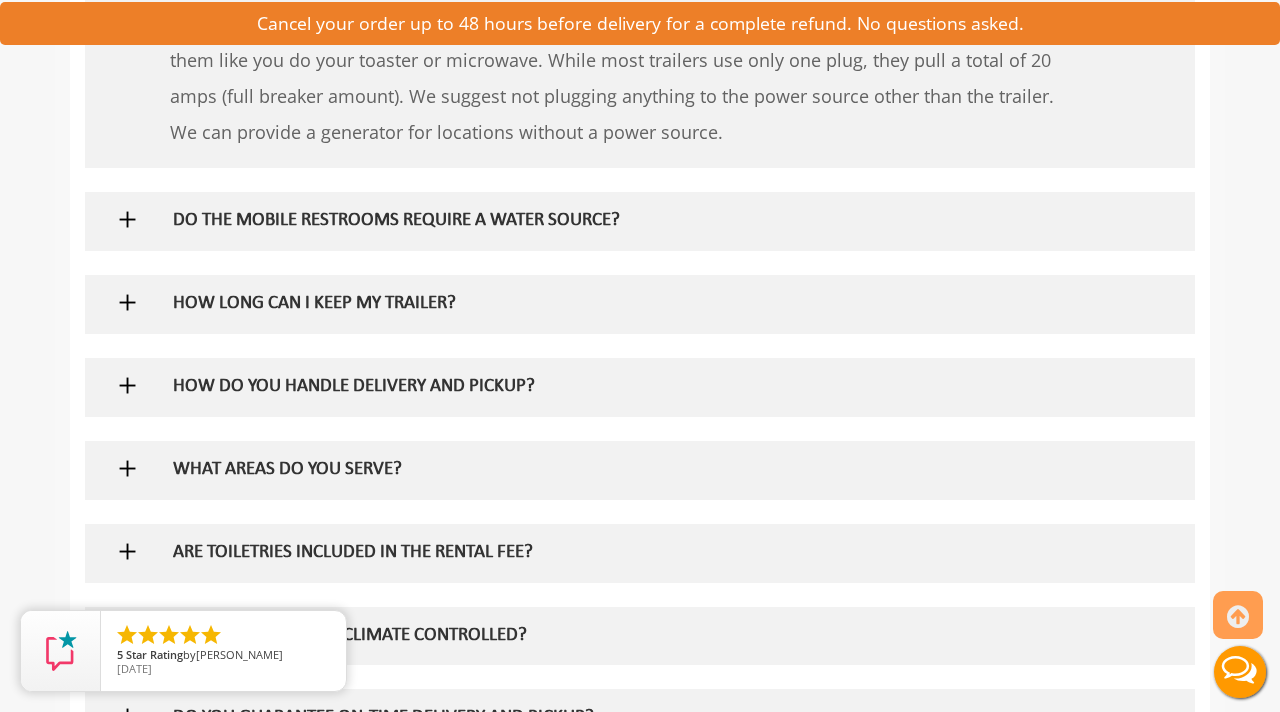 scroll, scrollTop: 1489, scrollLeft: 0, axis: vertical 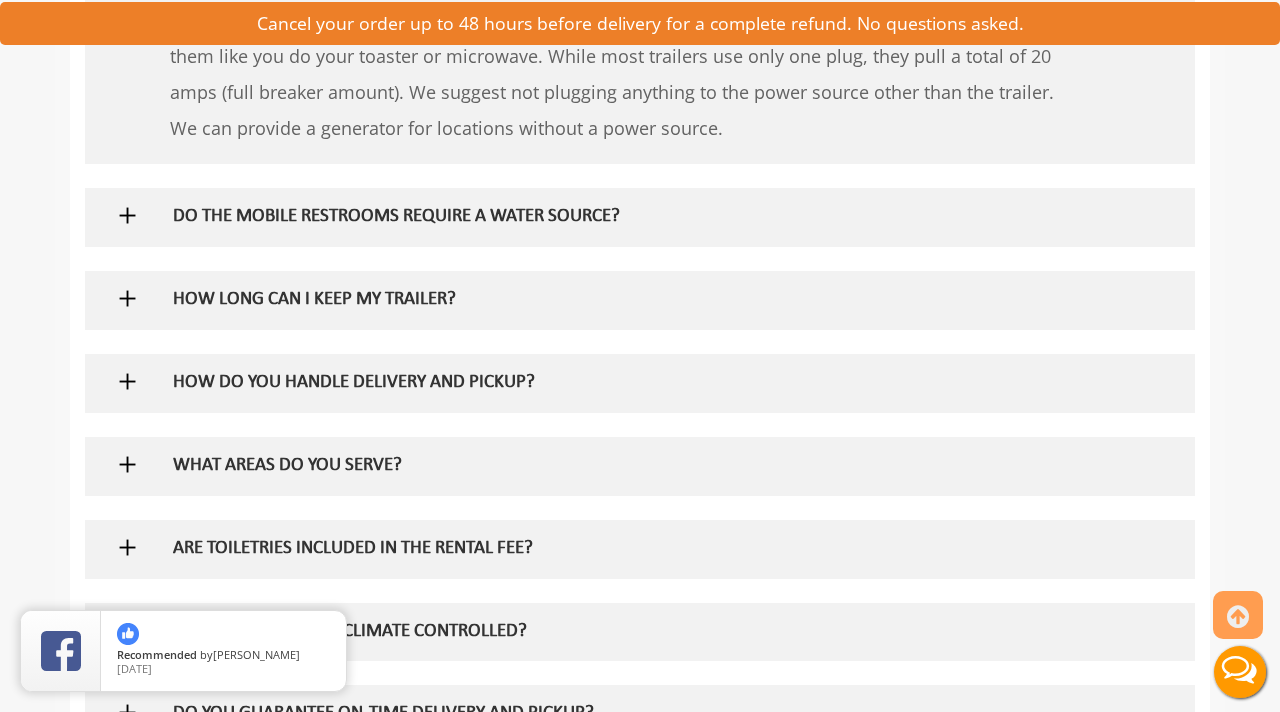 click on "DO THE MOBILE RESTROOMS REQUIRE A WATER SOURCE?" at bounding box center (608, 217) 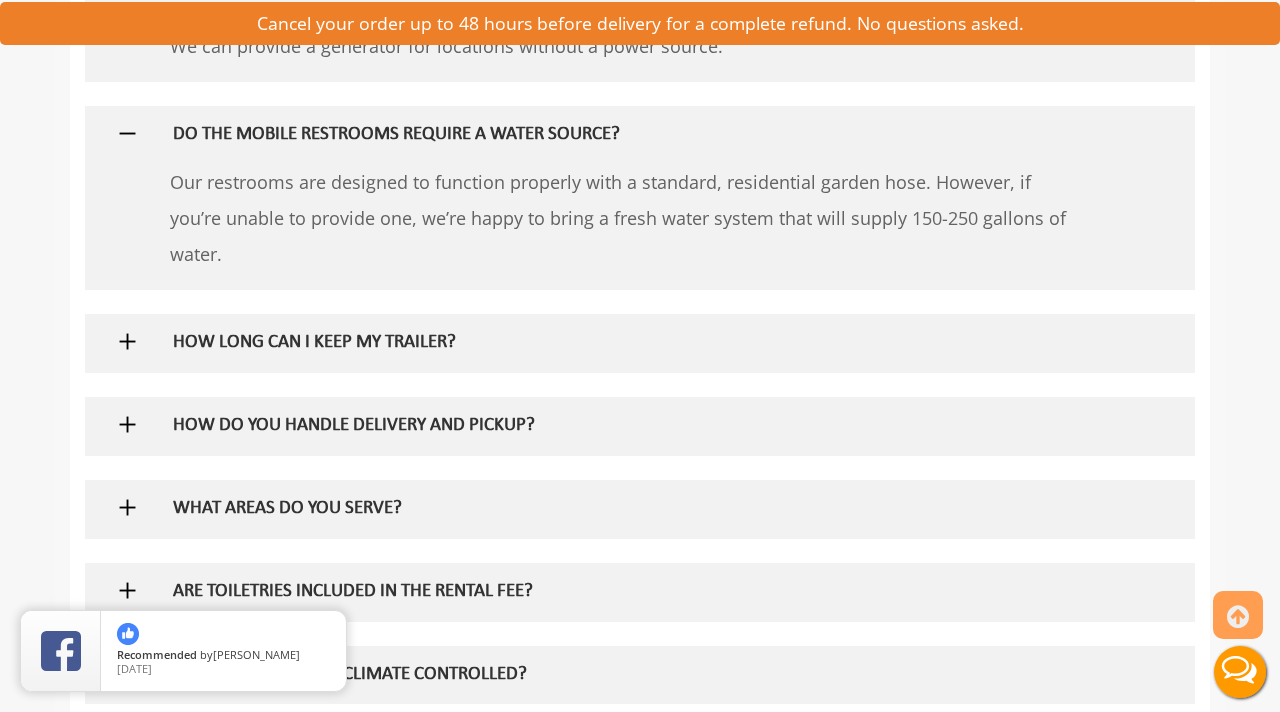 scroll, scrollTop: 1603, scrollLeft: 0, axis: vertical 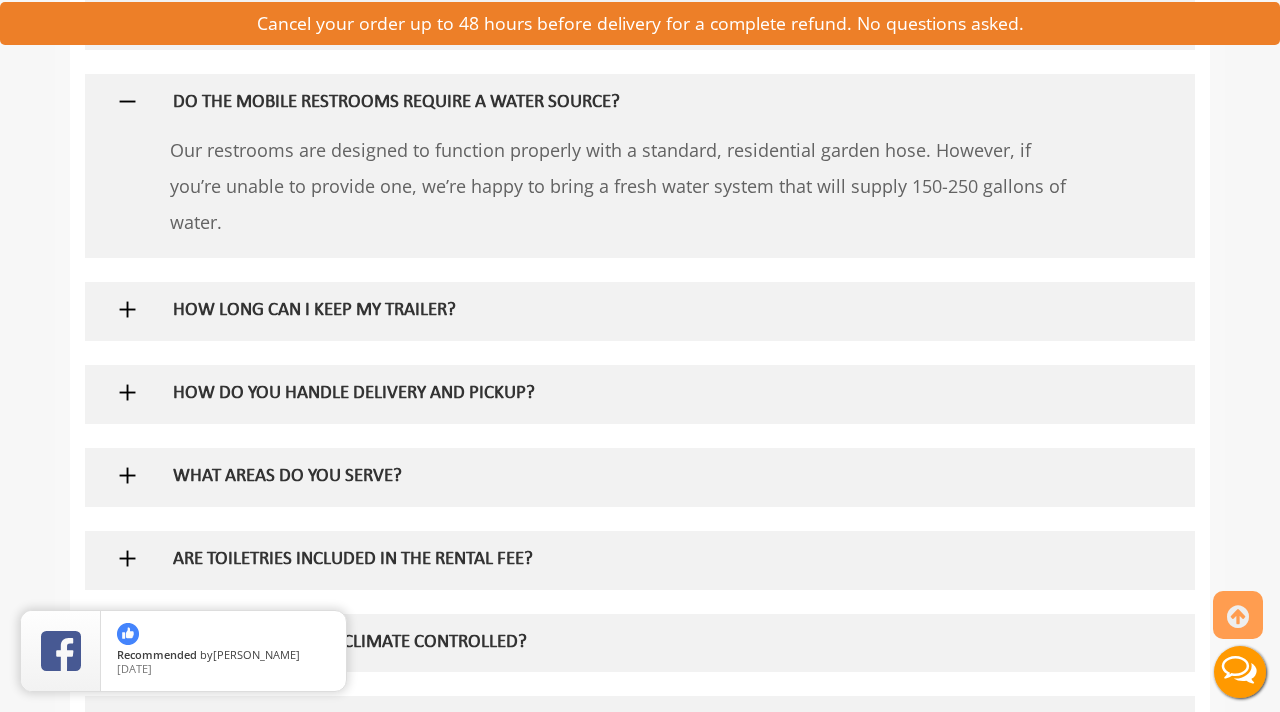 click on "HOW LONG CAN I KEEP MY TRAILER?" at bounding box center (608, 311) 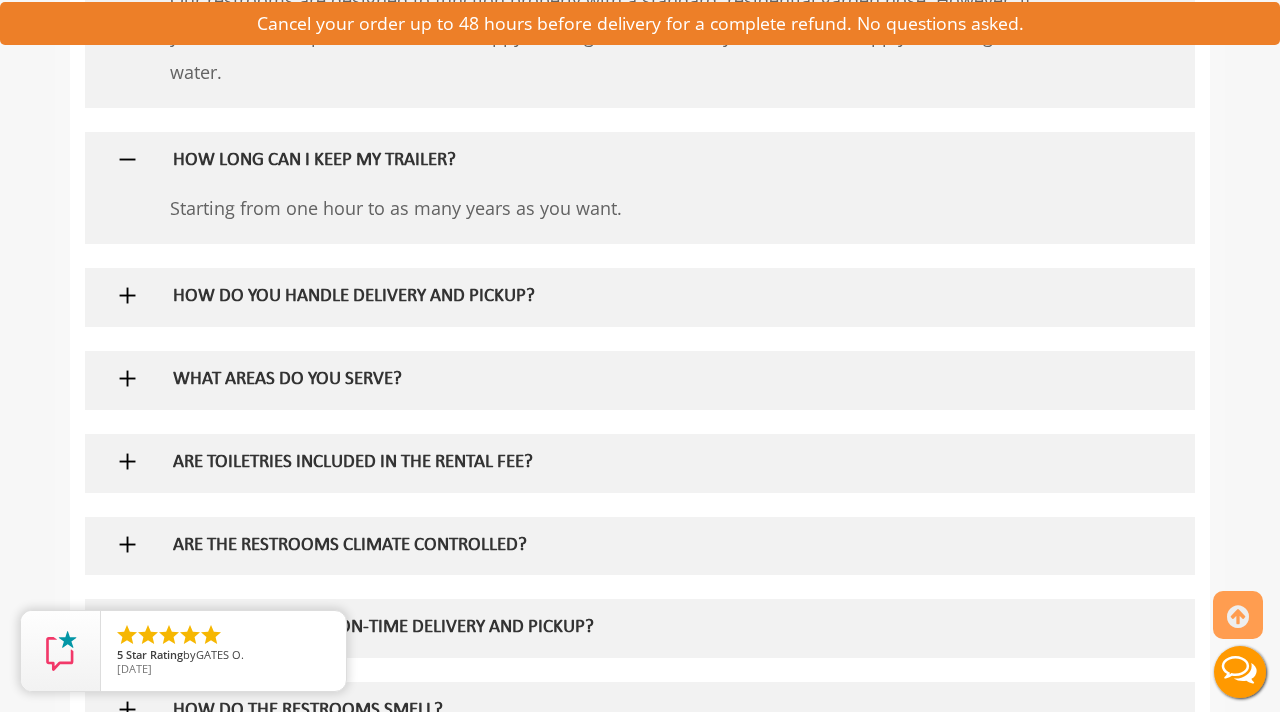 scroll, scrollTop: 1763, scrollLeft: 0, axis: vertical 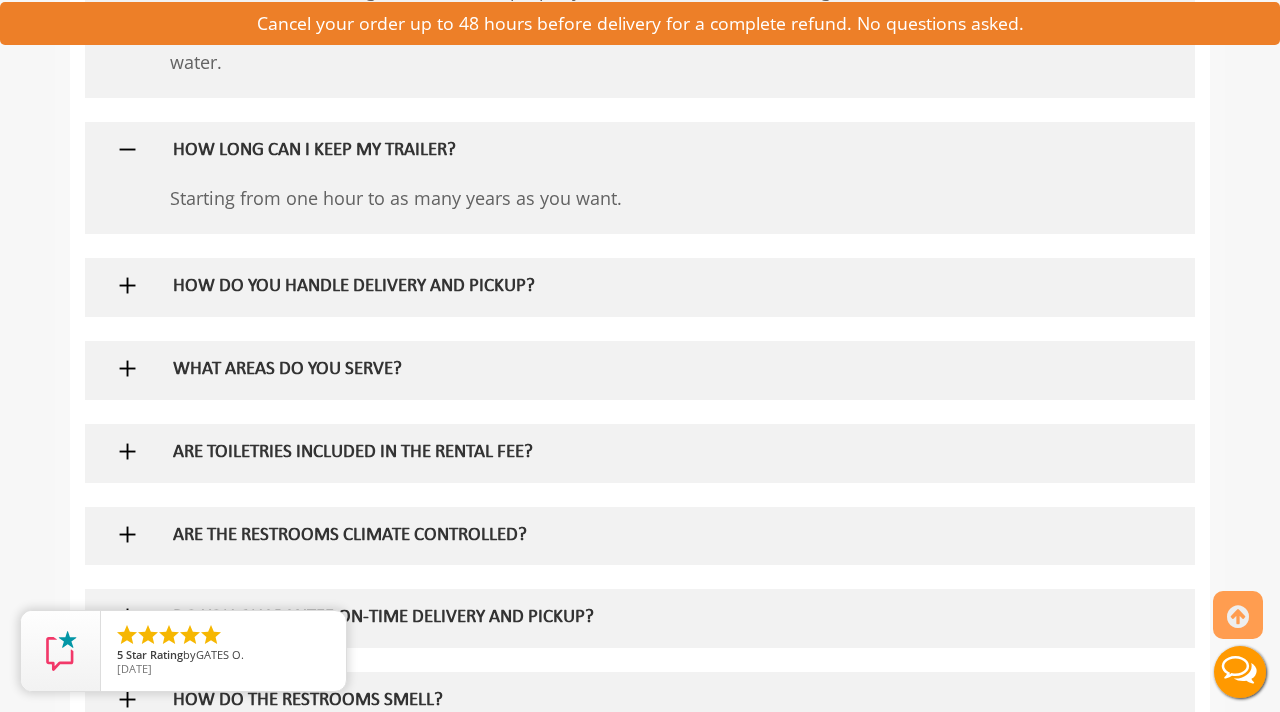 click on "HOW DO YOU HANDLE DELIVERY AND PICKUP?" at bounding box center (608, 287) 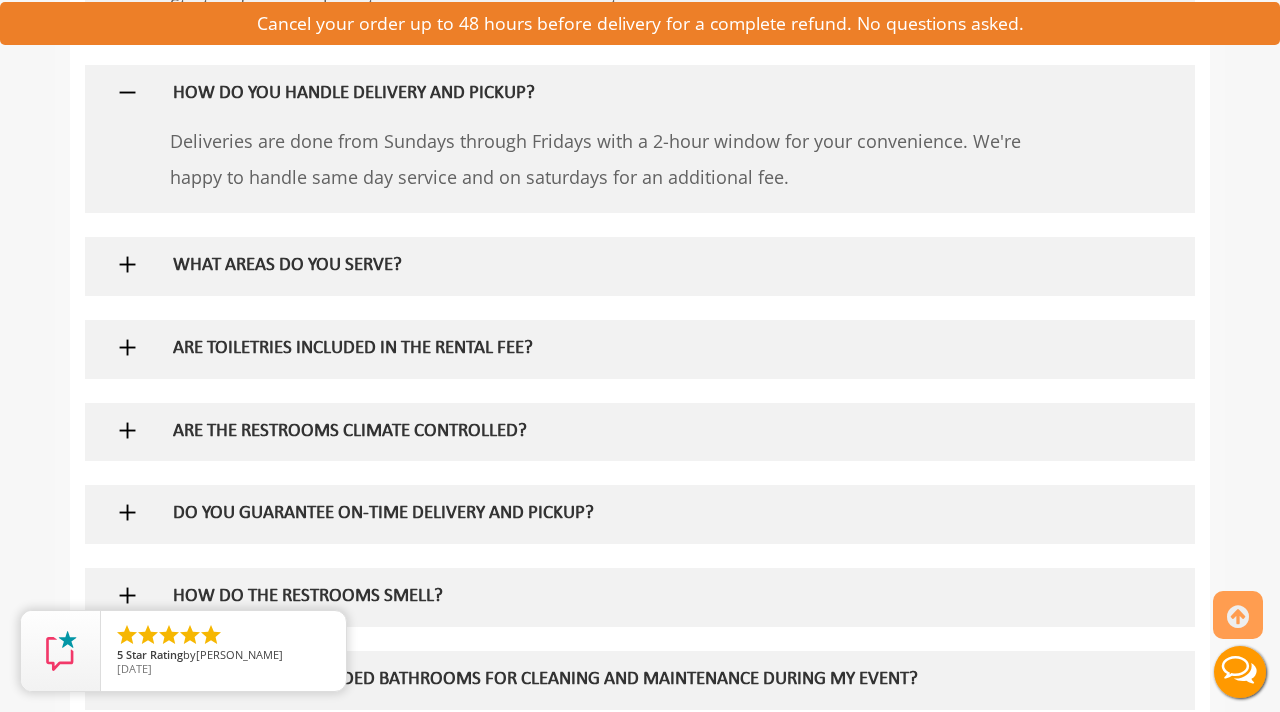 scroll, scrollTop: 1959, scrollLeft: 0, axis: vertical 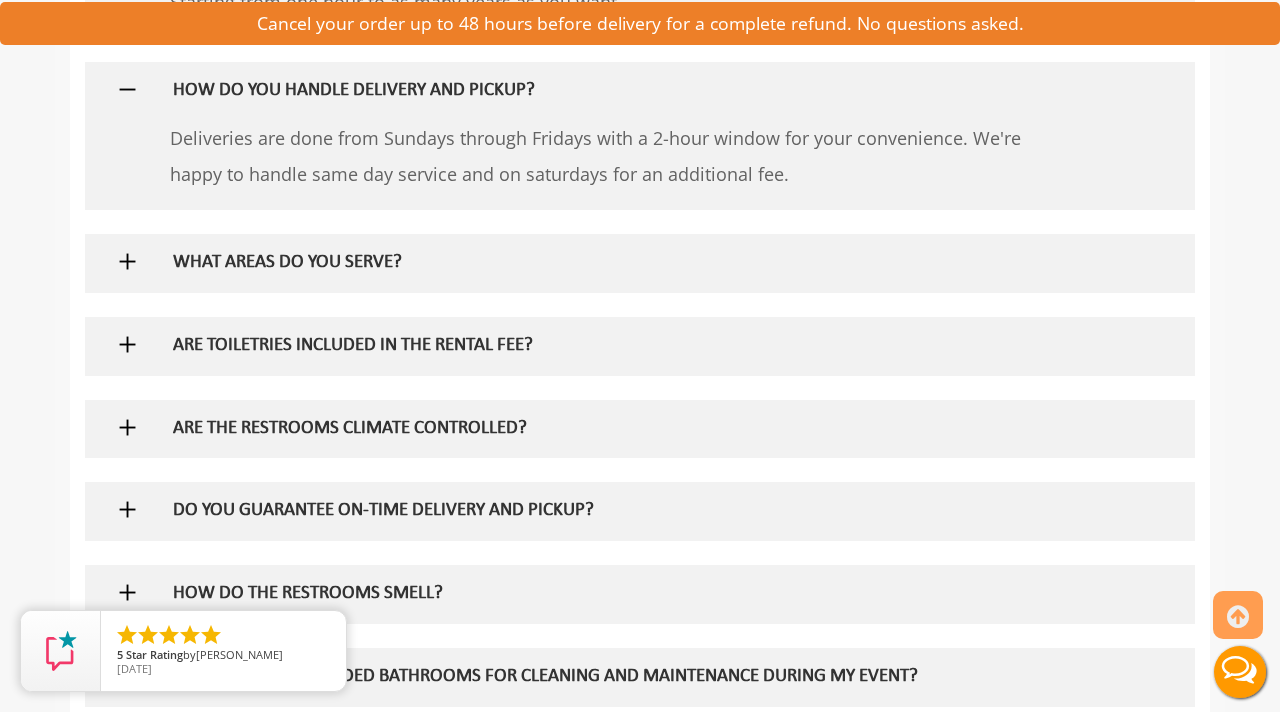 click on "WHAT AREAS DO YOU SERVE?" at bounding box center [608, 263] 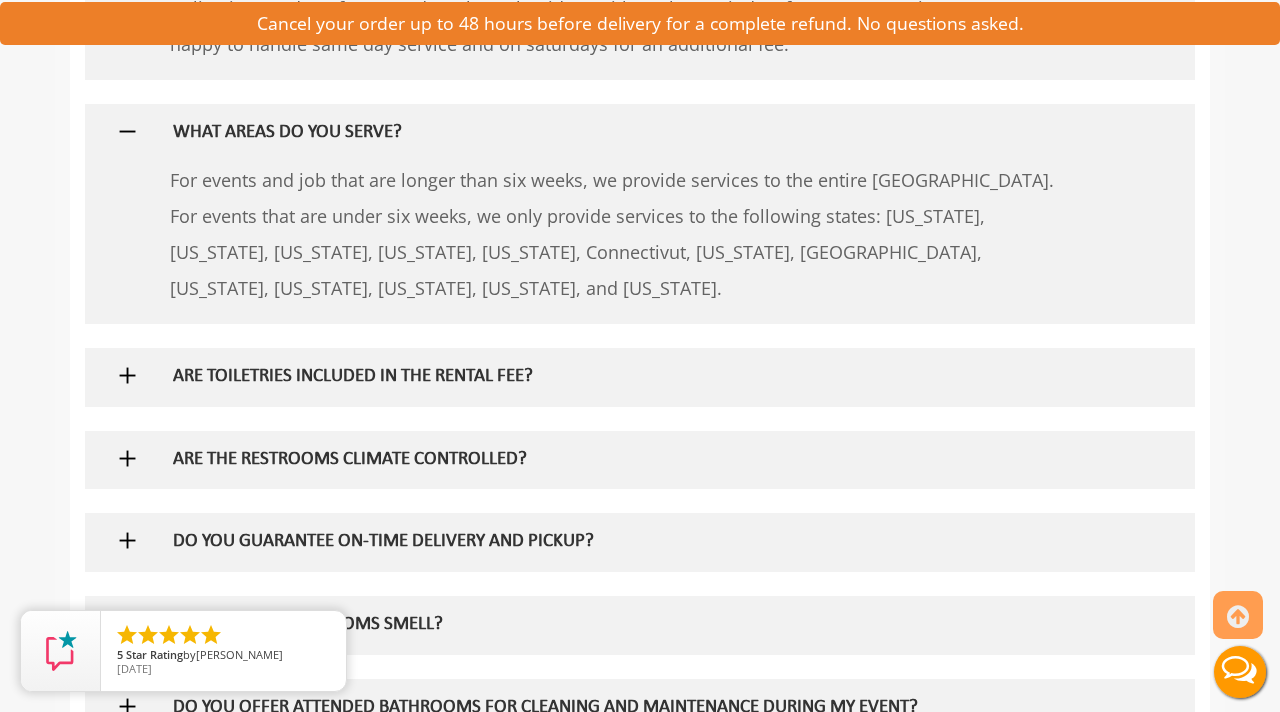 scroll, scrollTop: 2112, scrollLeft: 0, axis: vertical 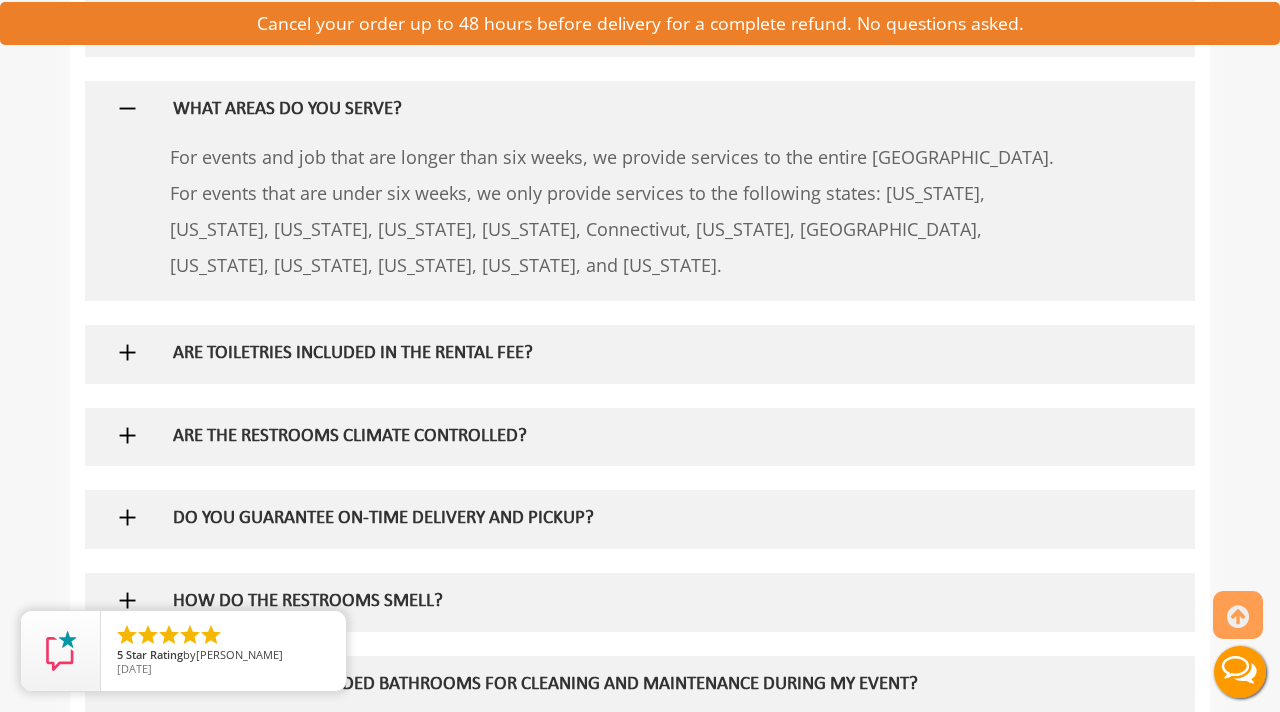 click on "ARE TOILETRIES INCLUDED IN THE RENTAL FEE?" at bounding box center (608, 354) 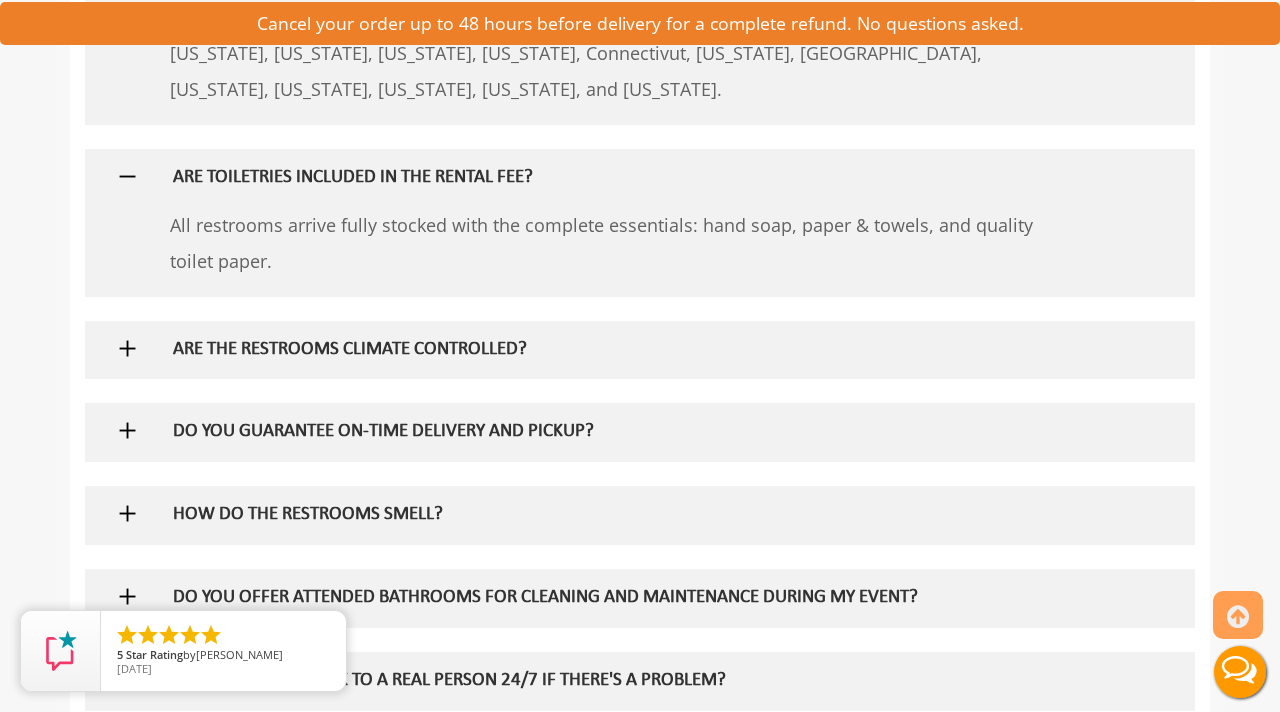 scroll, scrollTop: 2328, scrollLeft: 0, axis: vertical 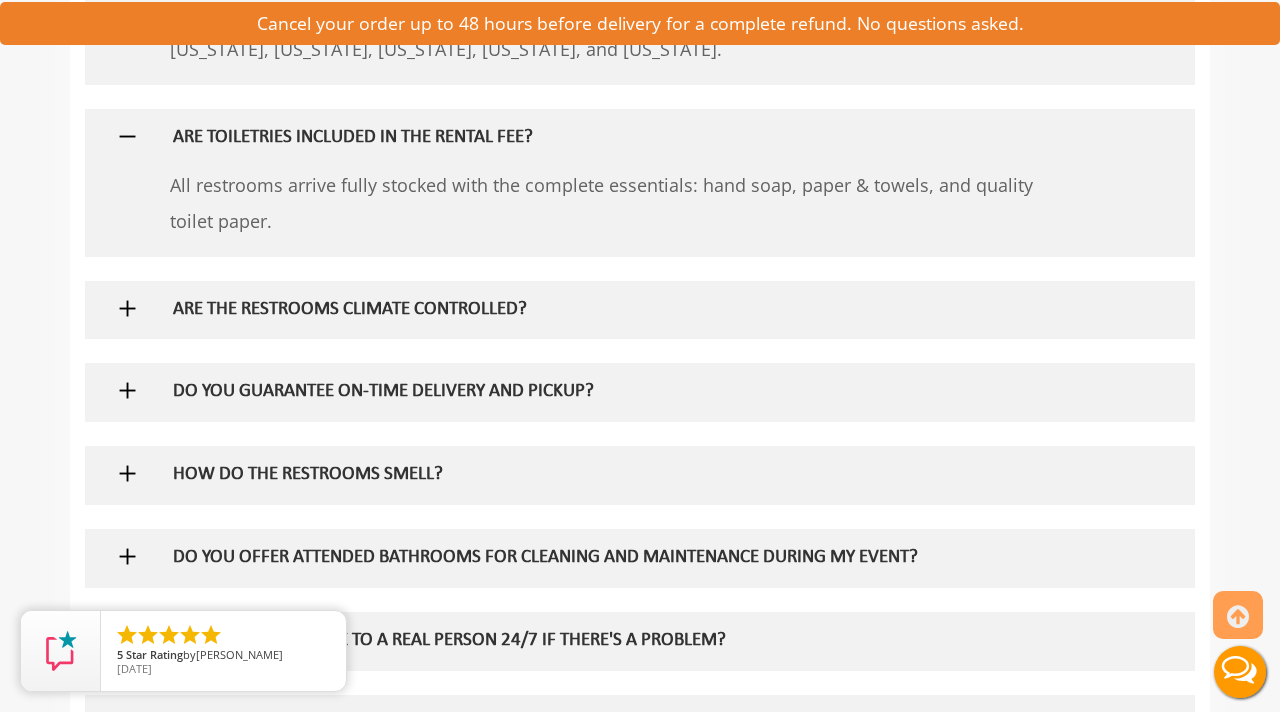 click on "ARE THE RESTROOMS CLIMATE CONTROLLED?" at bounding box center (608, 310) 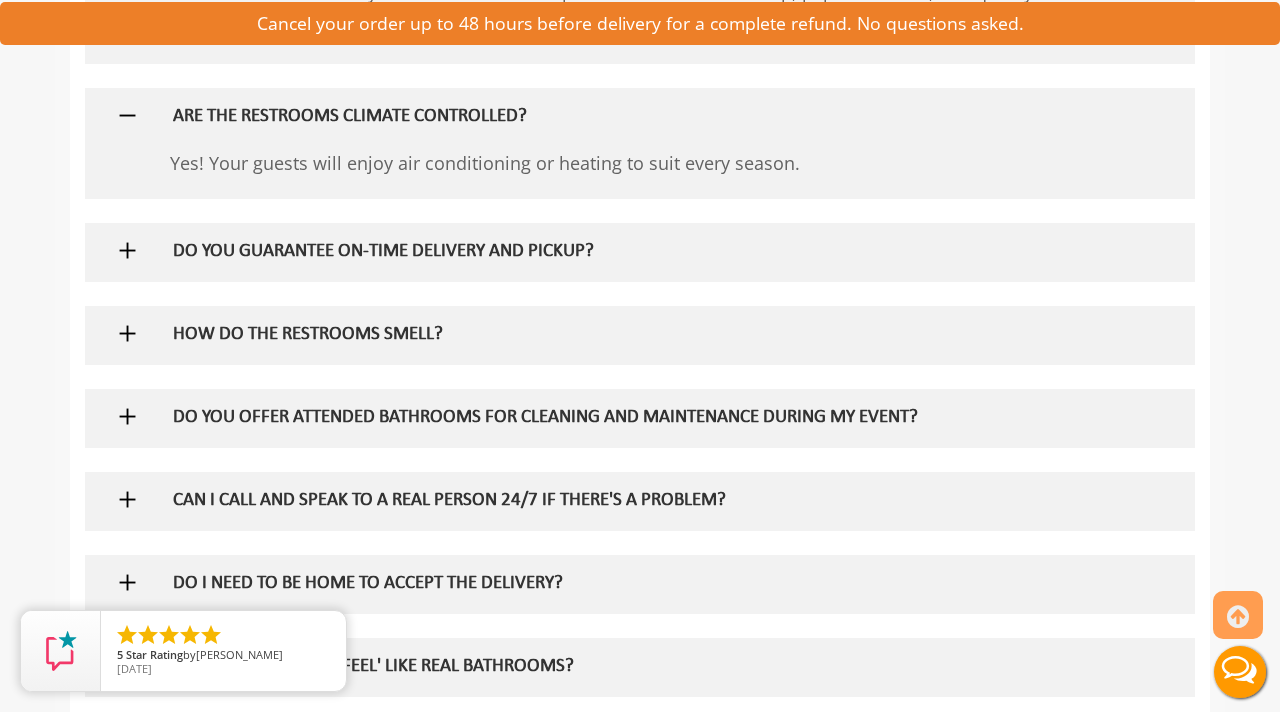 scroll, scrollTop: 2522, scrollLeft: 0, axis: vertical 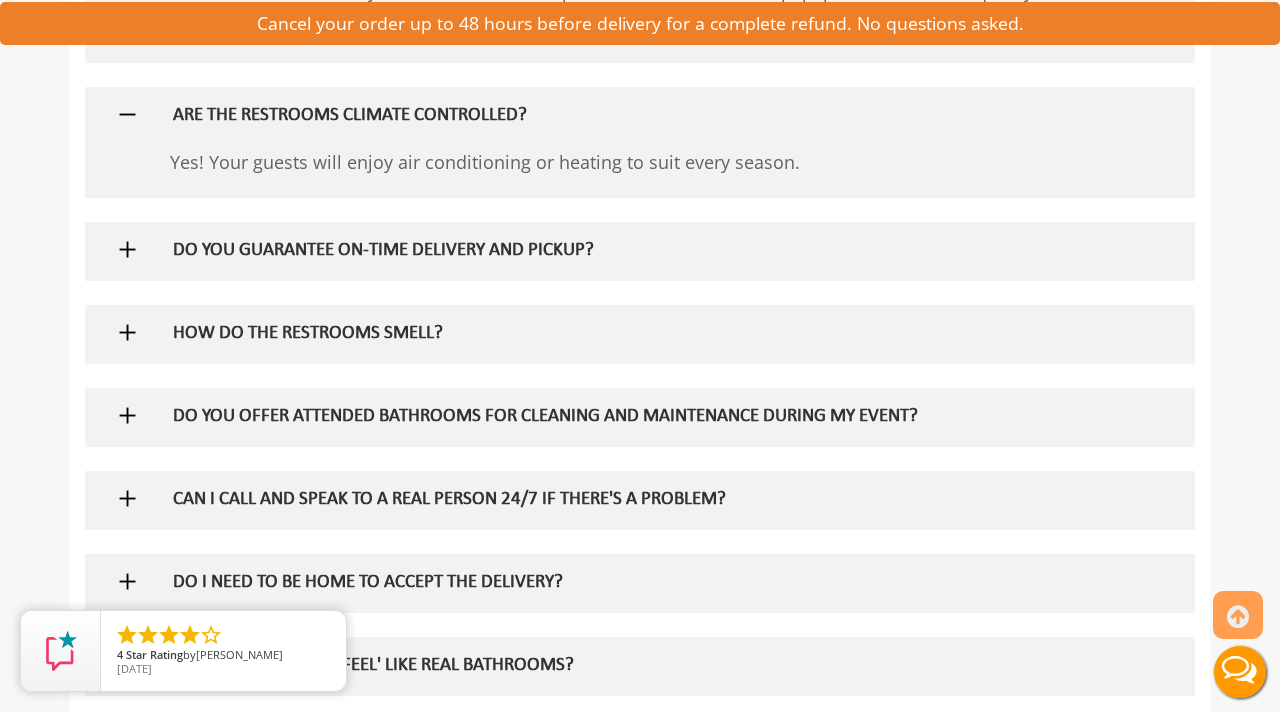 click on "DO YOU GUARANTEE ON-TIME DELIVERY AND PICKUP?" at bounding box center [608, 251] 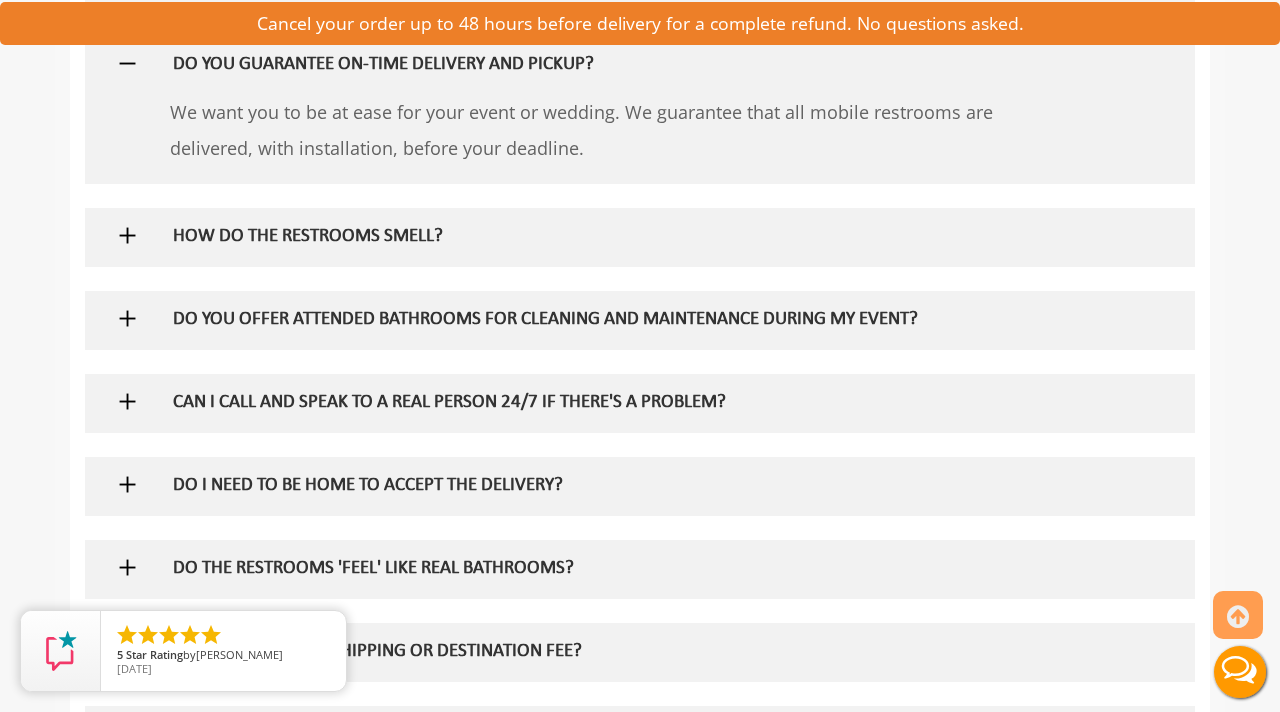 click on "HOW DO THE RESTROOMS SMELL?" at bounding box center [608, 237] 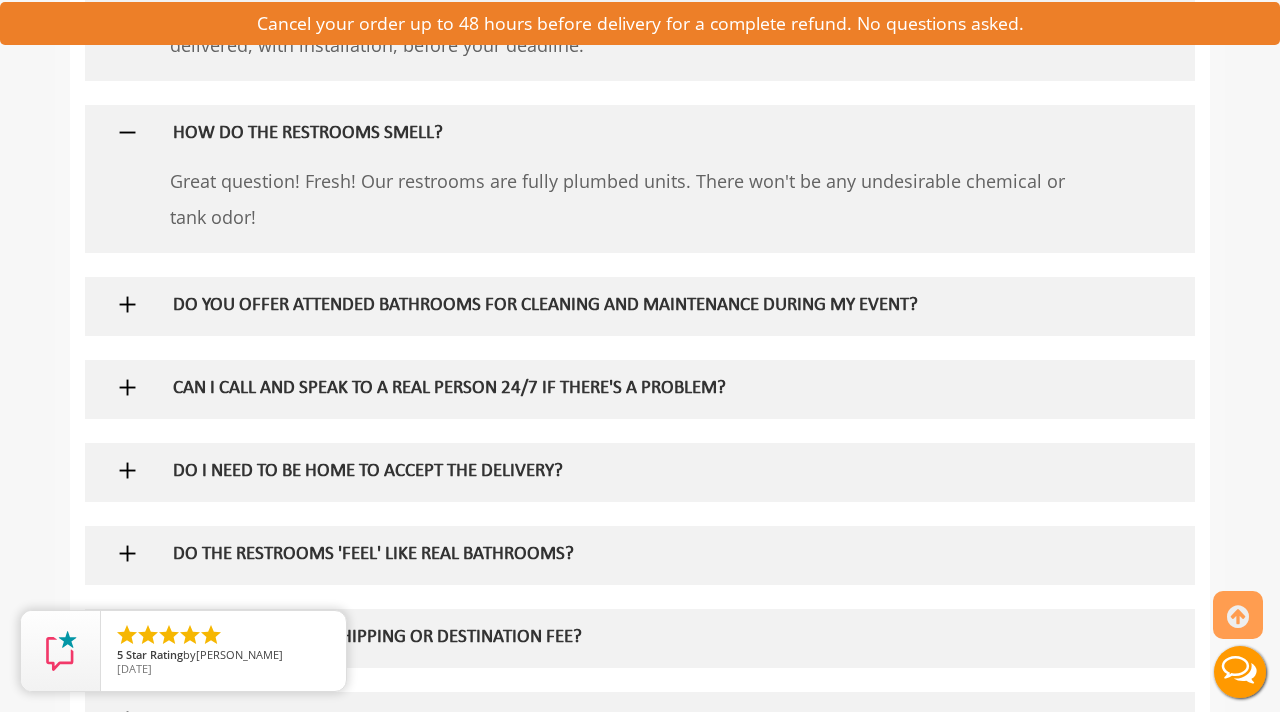 scroll, scrollTop: 2848, scrollLeft: 0, axis: vertical 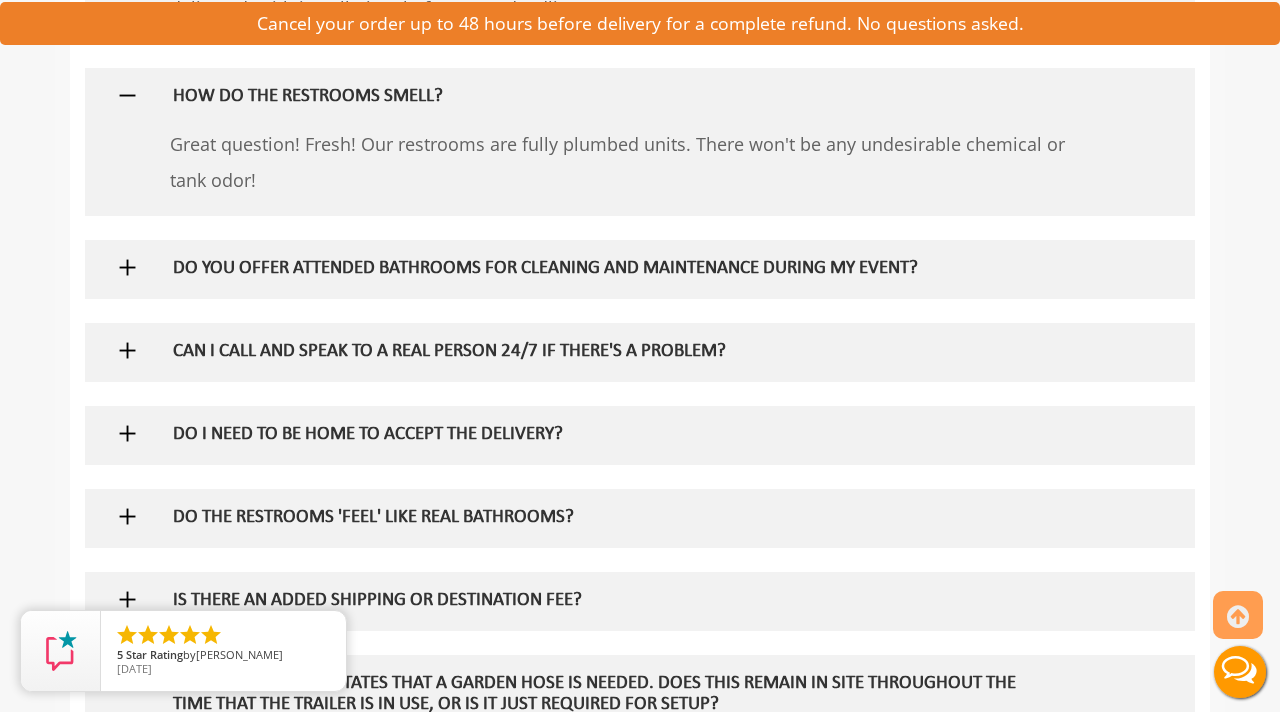 click on "DO YOU OFFER ATTENDED BATHROOMS FOR CLEANING AND MAINTENANCE DURING MY EVENT?" at bounding box center [608, 269] 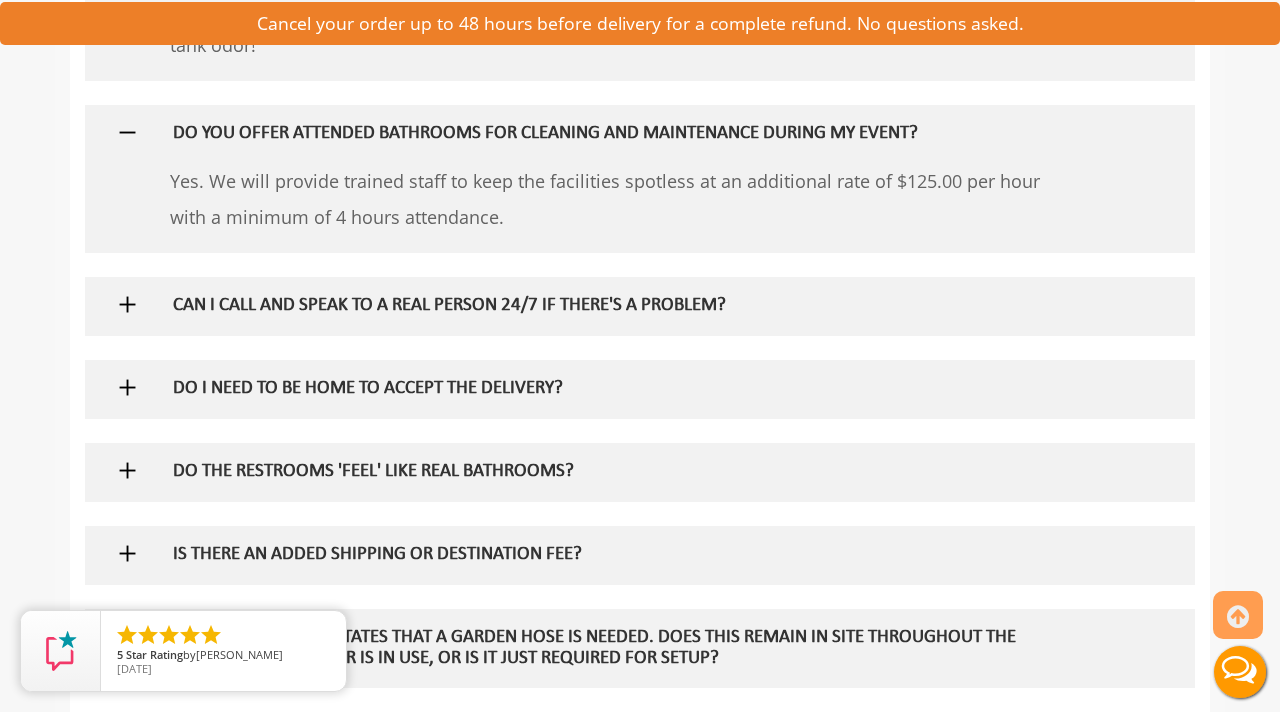 scroll, scrollTop: 2984, scrollLeft: 0, axis: vertical 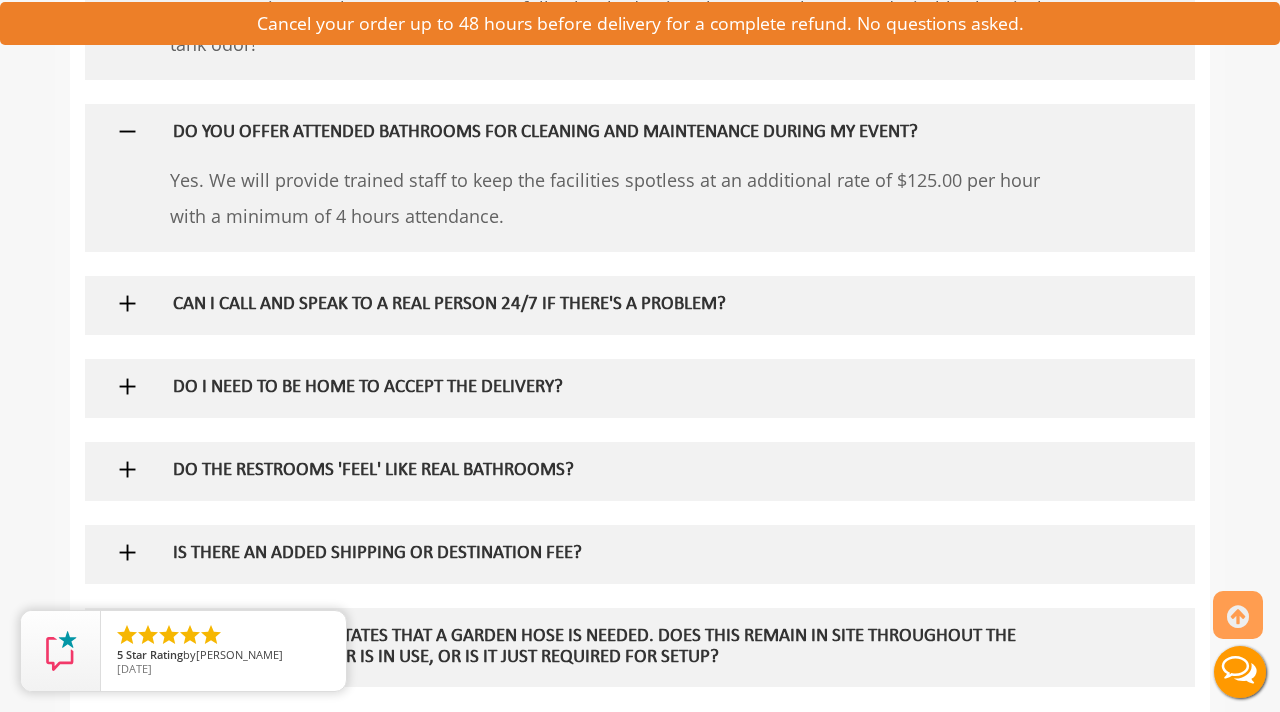 click on "CAN I CALL AND SPEAK TO A REAL PERSON 24/7 IF THERE'S A PROBLEM?" at bounding box center [608, 305] 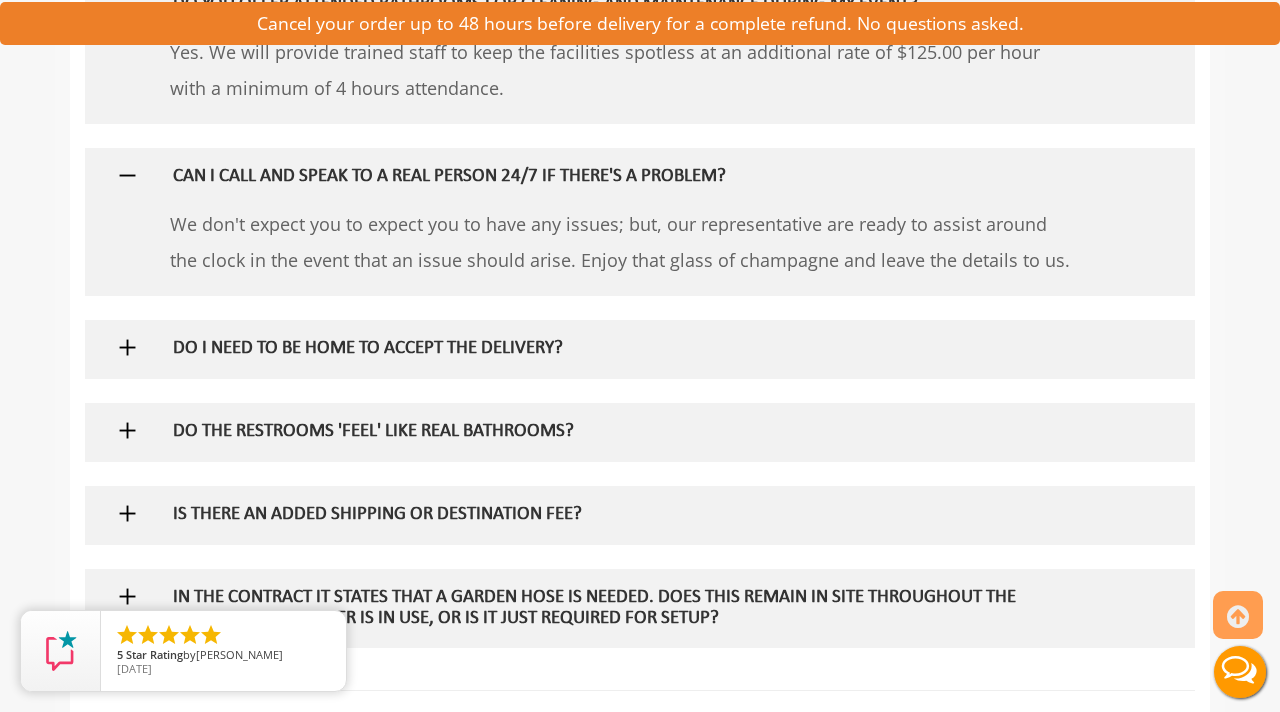 scroll, scrollTop: 3155, scrollLeft: 0, axis: vertical 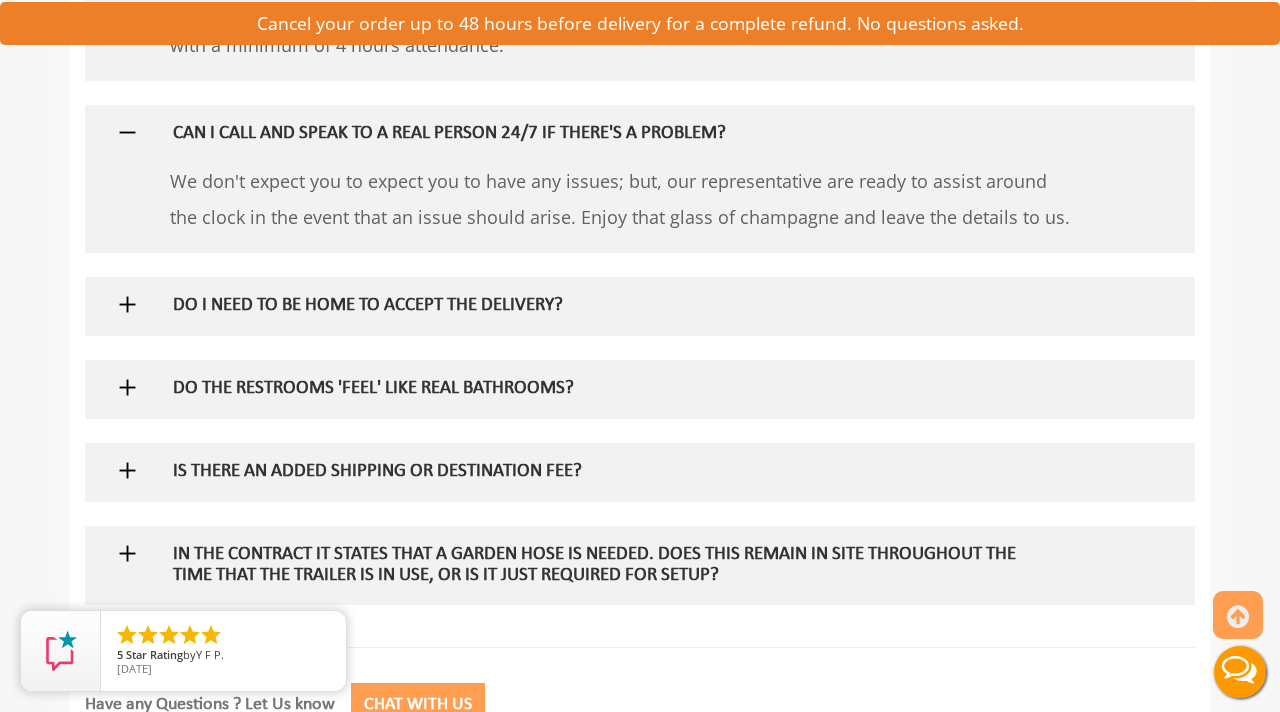 click on "DO I NEED TO BE HOME TO ACCEPT THE DELIVERY?" at bounding box center (608, 306) 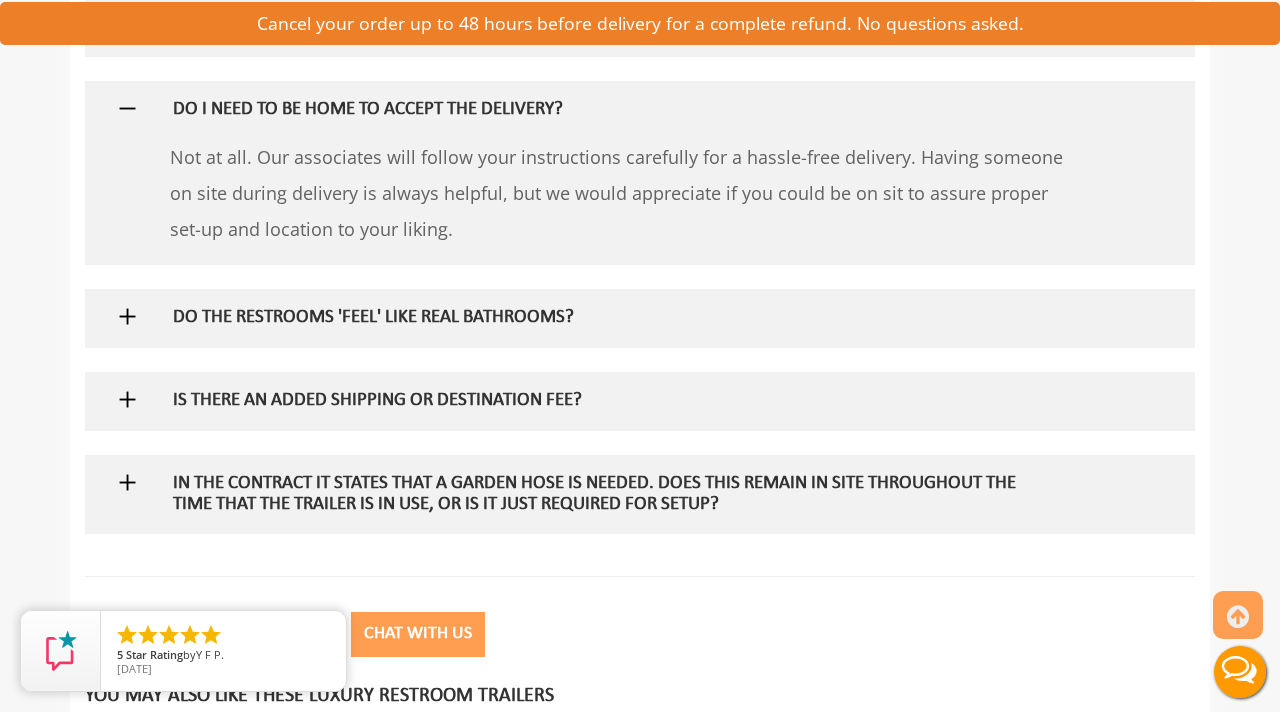 scroll, scrollTop: 3383, scrollLeft: 0, axis: vertical 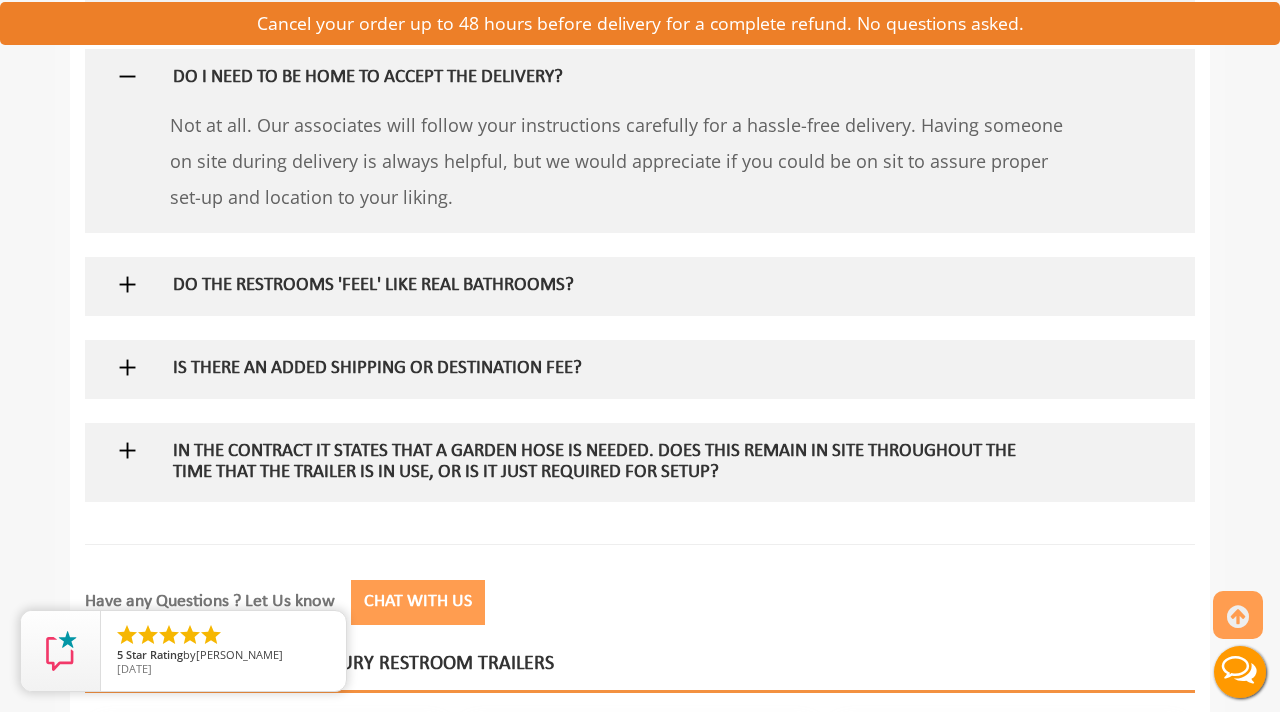 click on "DO THE RESTROOMS 'FEEL' LIKE REAL BATHROOMS?" at bounding box center [608, 286] 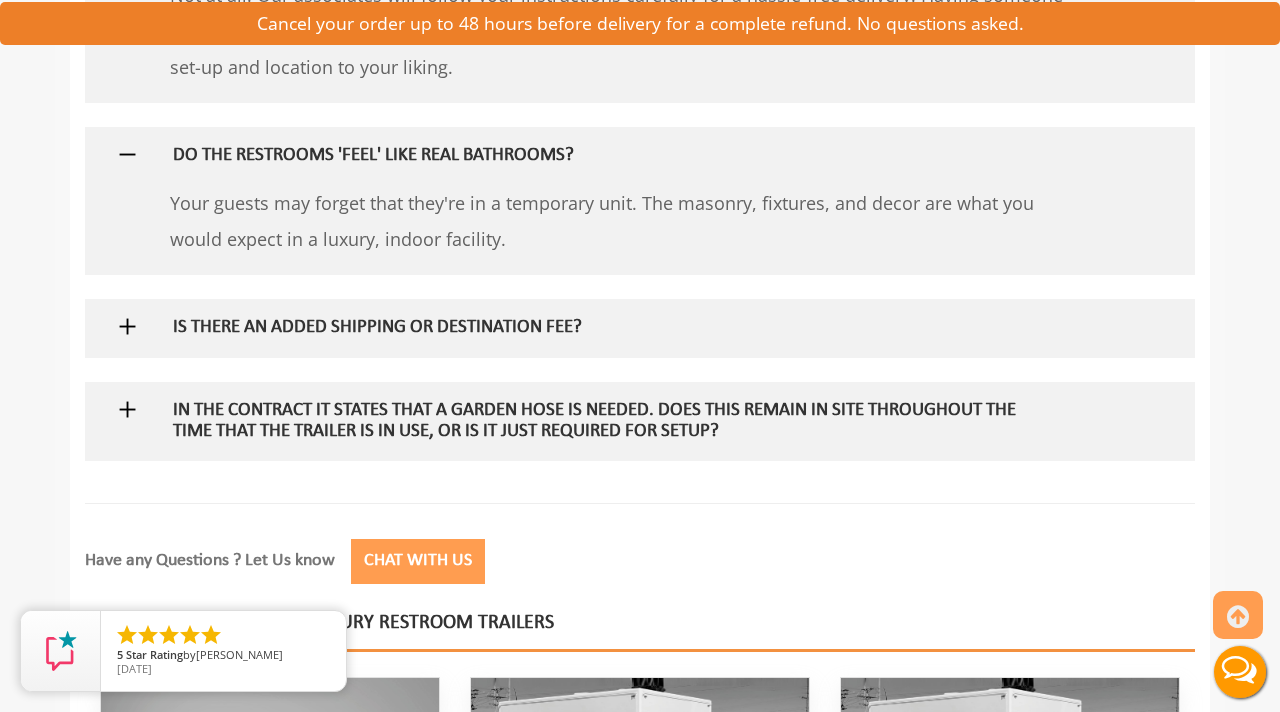 scroll, scrollTop: 3547, scrollLeft: 0, axis: vertical 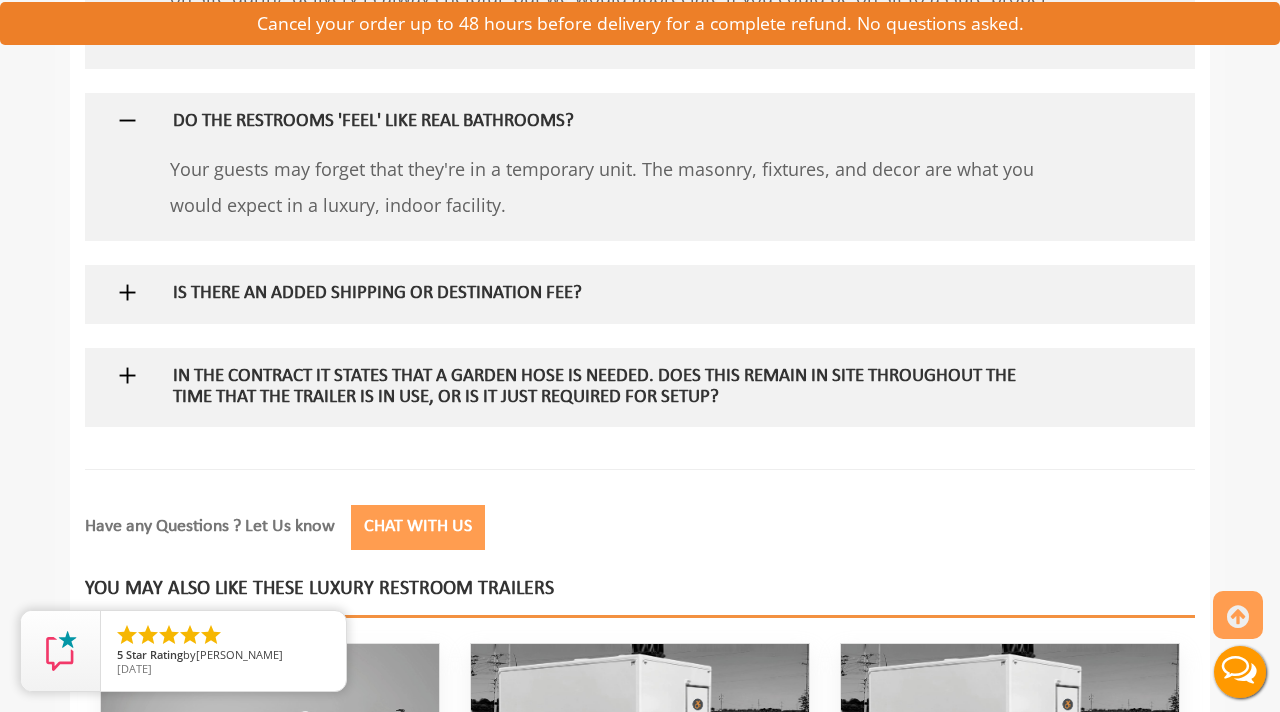 click on "IS THERE AN ADDED SHIPPING OR DESTINATION FEE?" at bounding box center [608, 294] 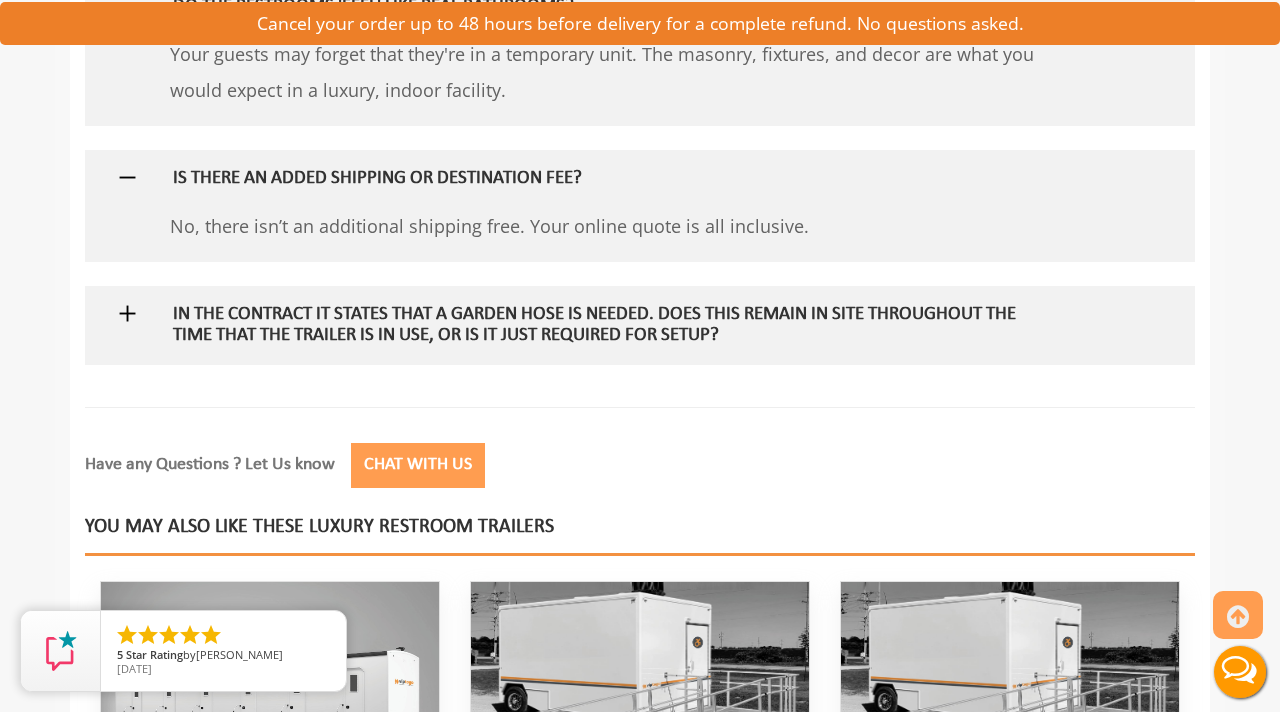 scroll, scrollTop: 3707, scrollLeft: 0, axis: vertical 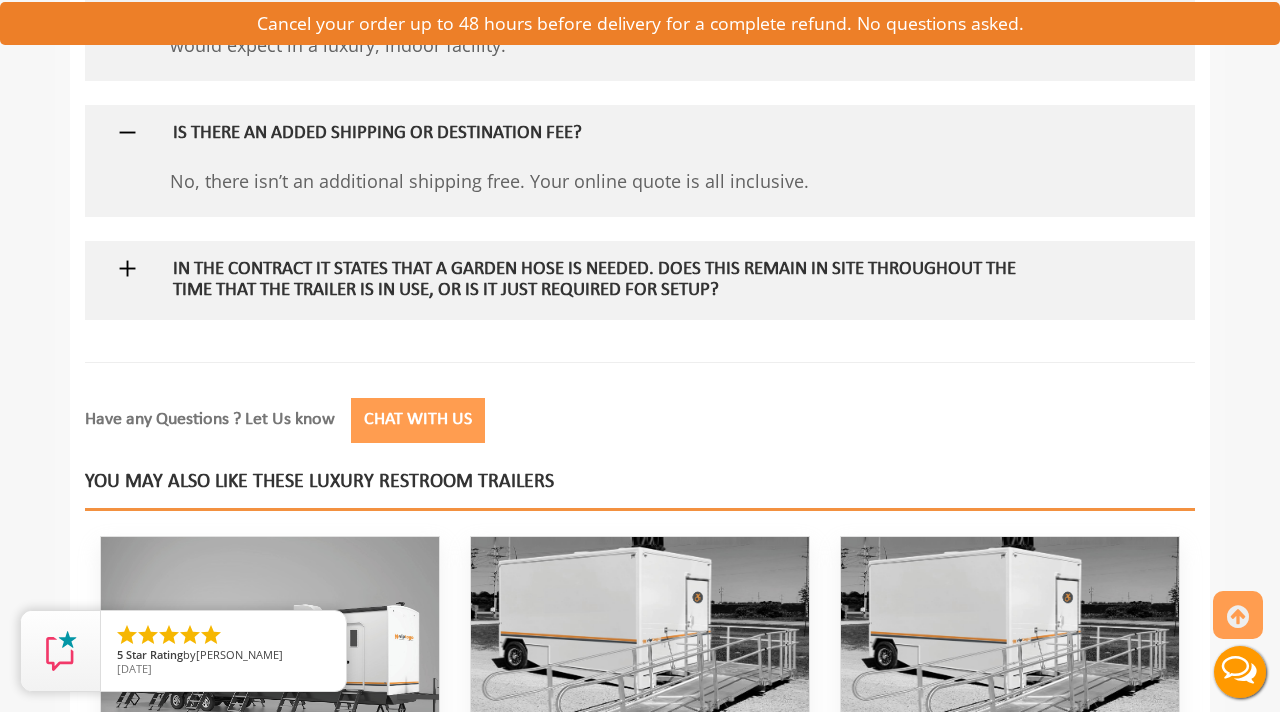 click on "In the contract it states that a garden hose is needed.  Does this remain in site throughout the time that the trailer is in use, or is it just required for setup?" at bounding box center (608, 281) 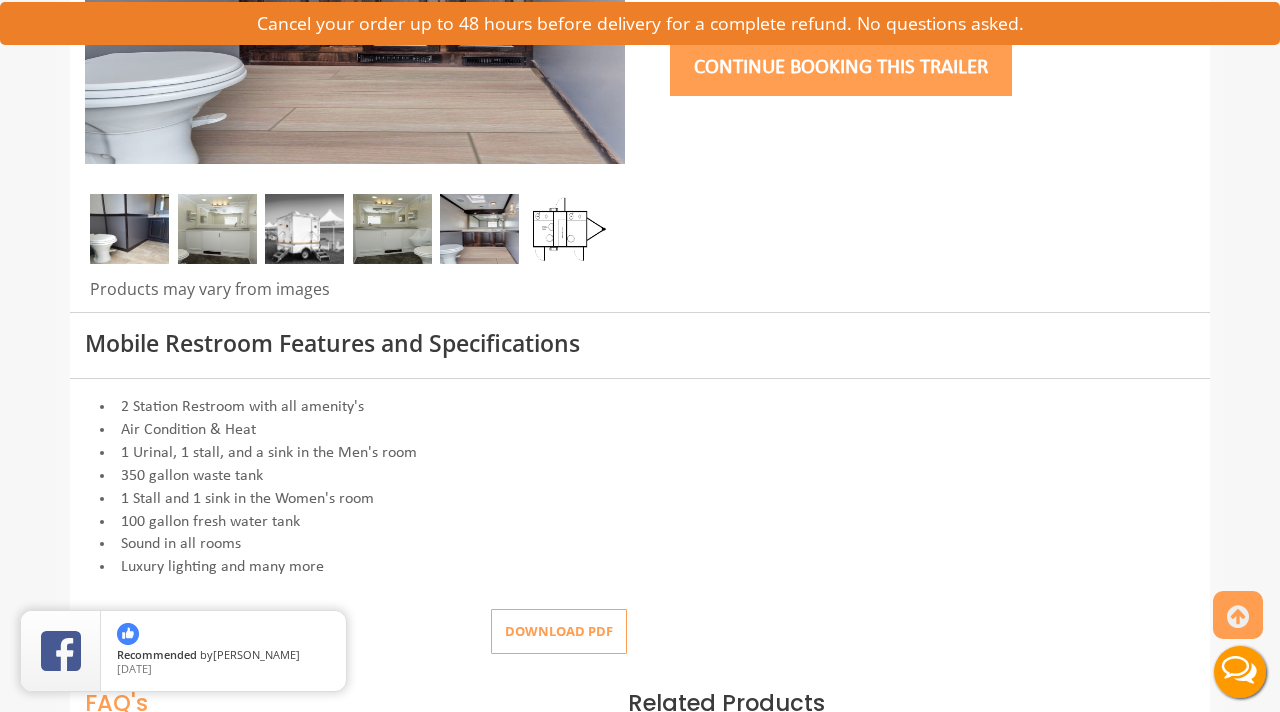 scroll, scrollTop: 0, scrollLeft: 0, axis: both 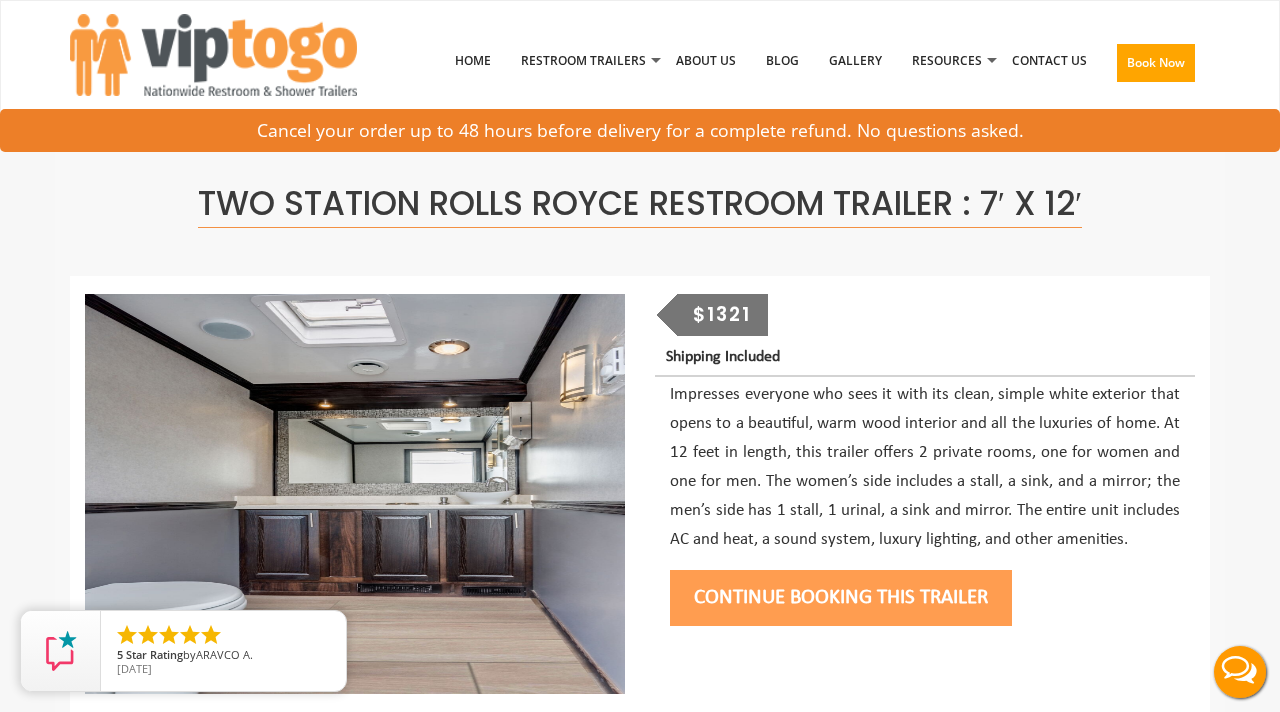 click on "Continue Booking this trailer" at bounding box center [841, 598] 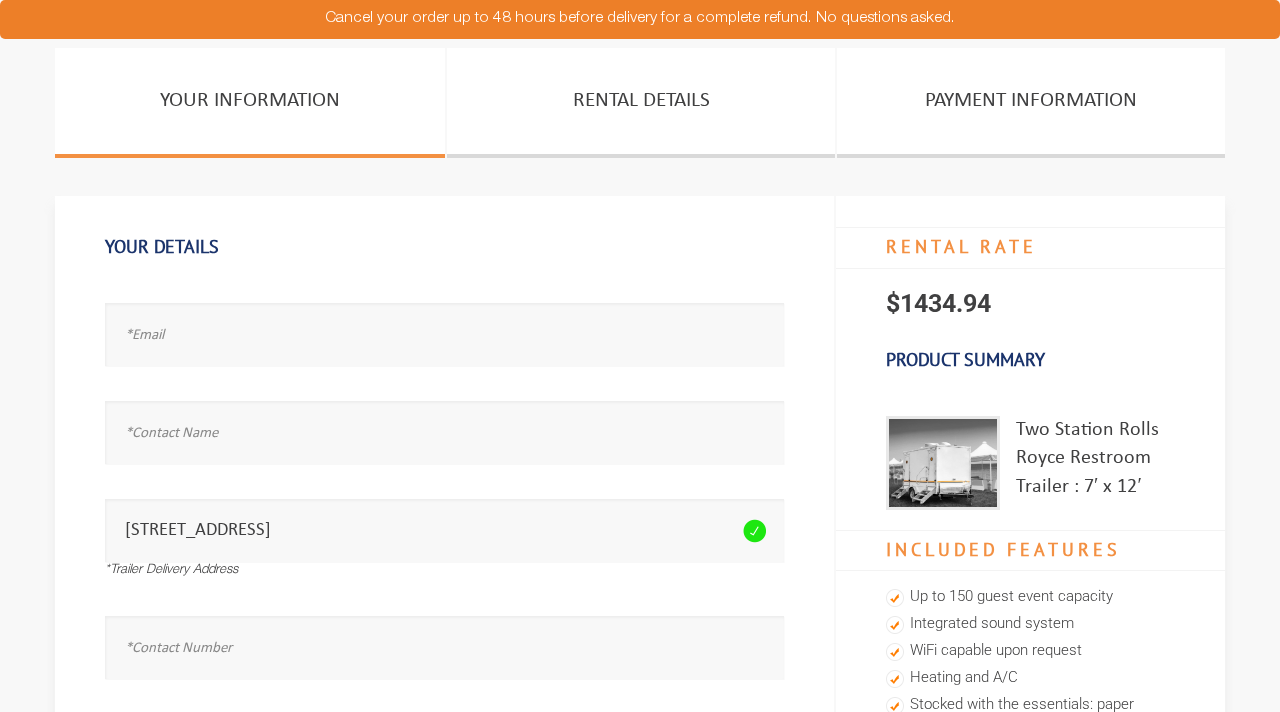 scroll, scrollTop: 0, scrollLeft: 0, axis: both 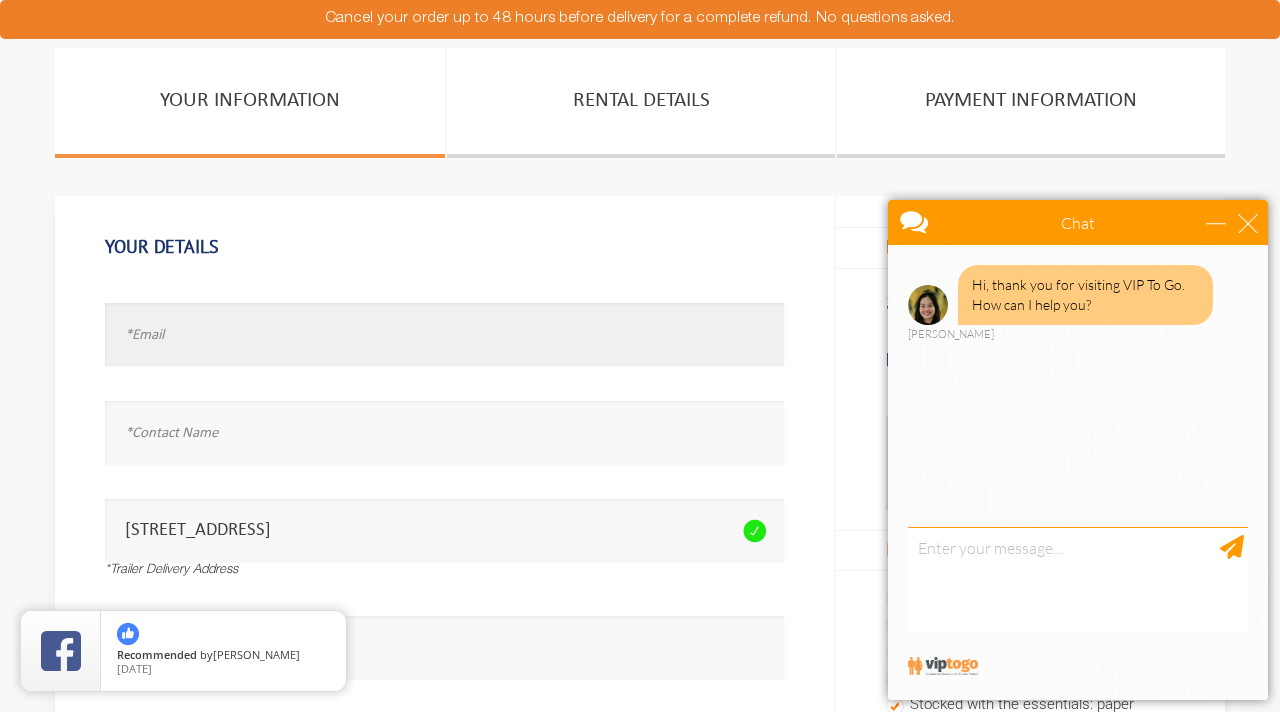 click at bounding box center [444, 334] 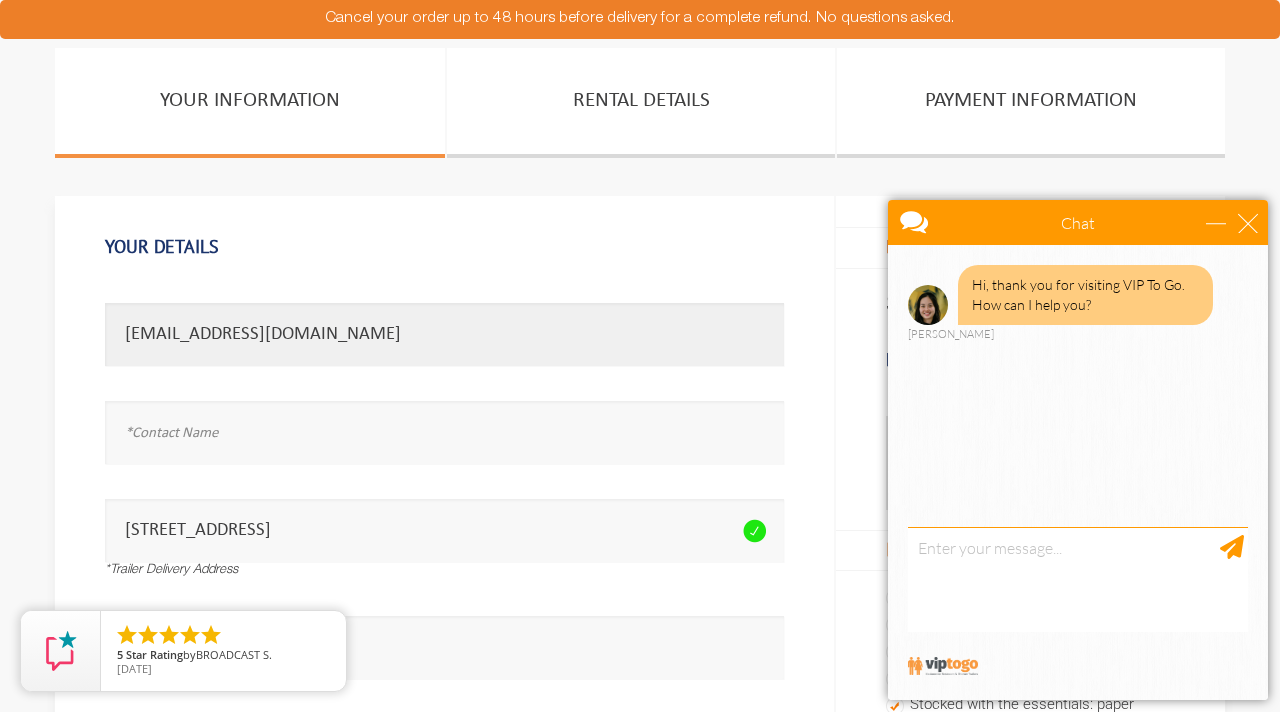 type on "rahulb73@yahoo.com" 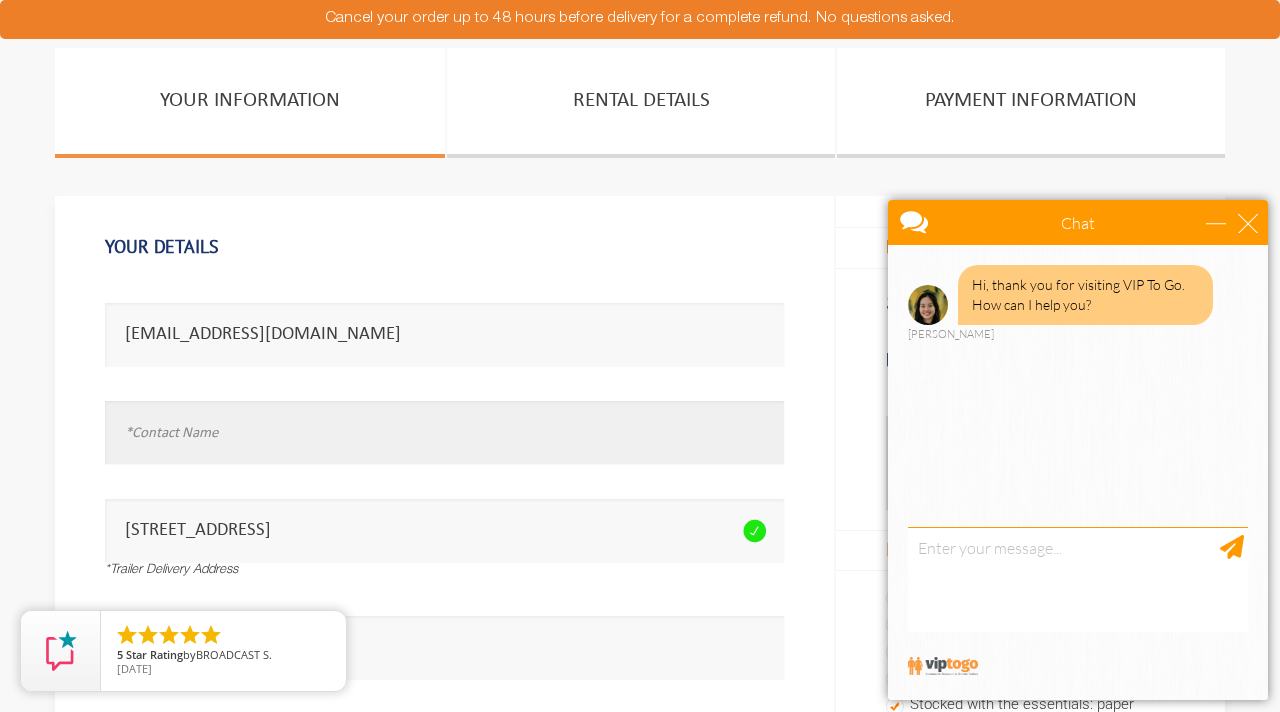 click at bounding box center (444, 432) 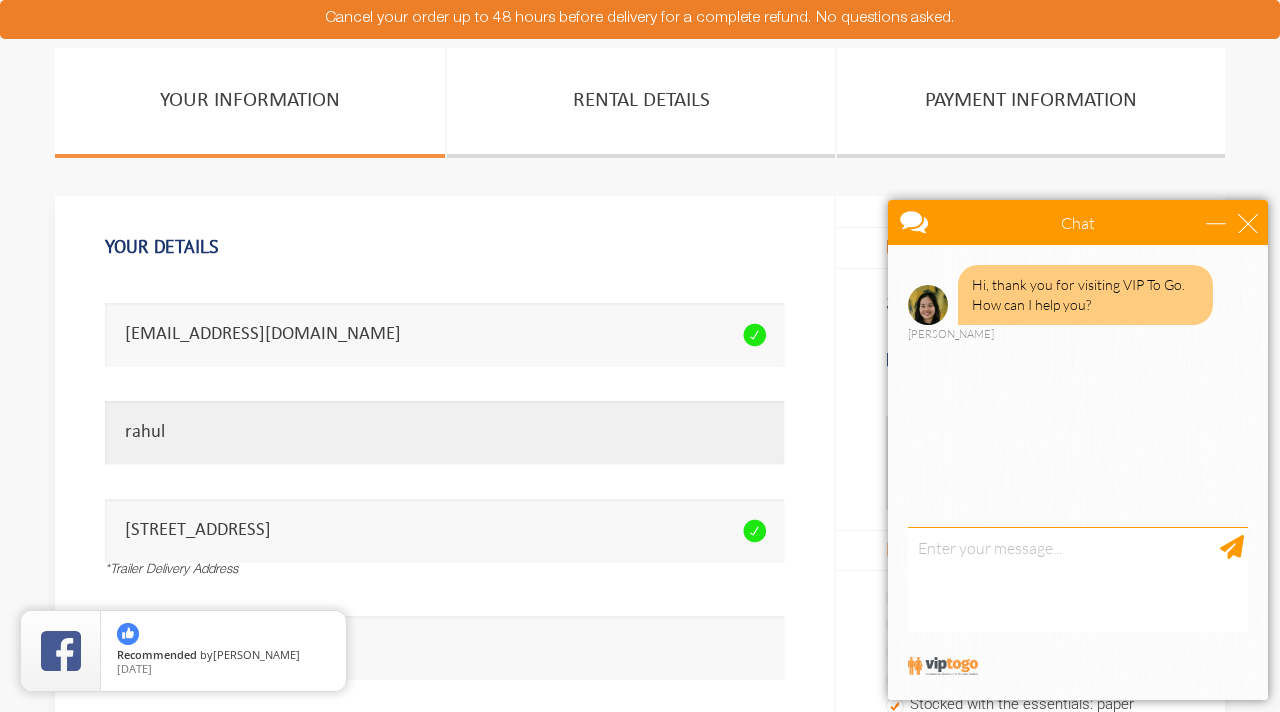 type on "rahul" 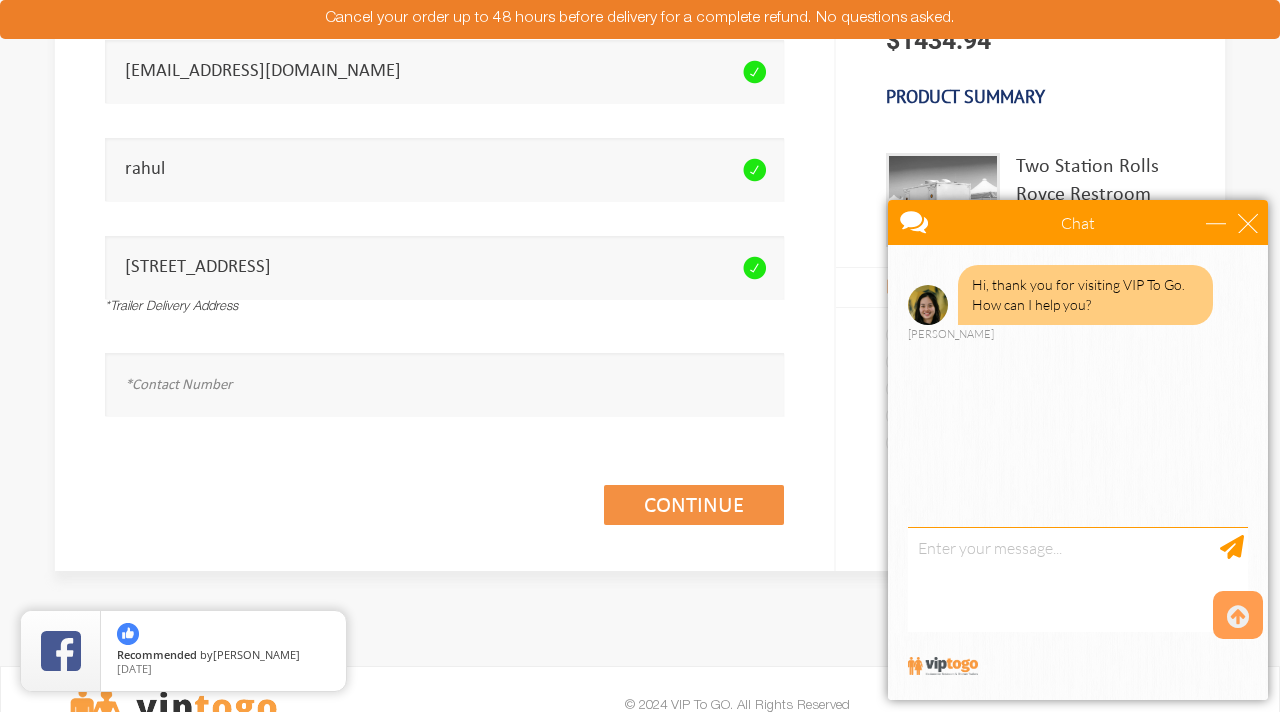 scroll, scrollTop: 271, scrollLeft: 0, axis: vertical 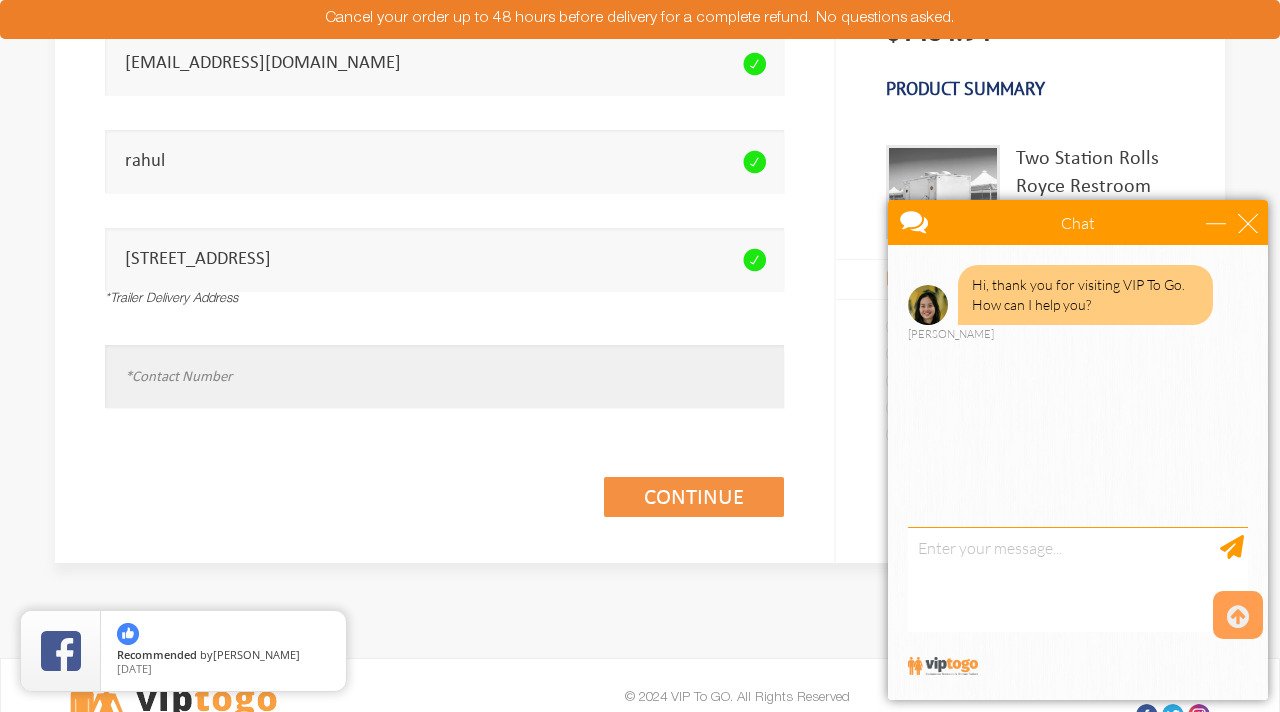 click at bounding box center (444, 376) 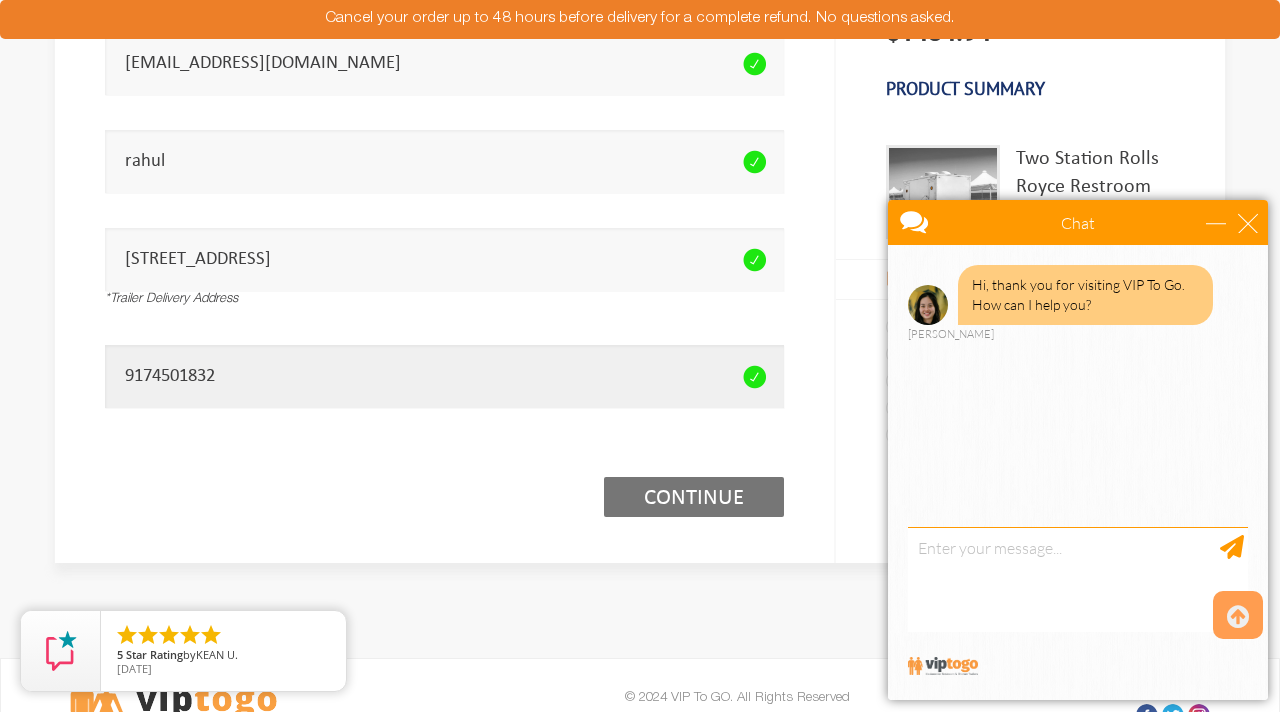 type on "9174501832" 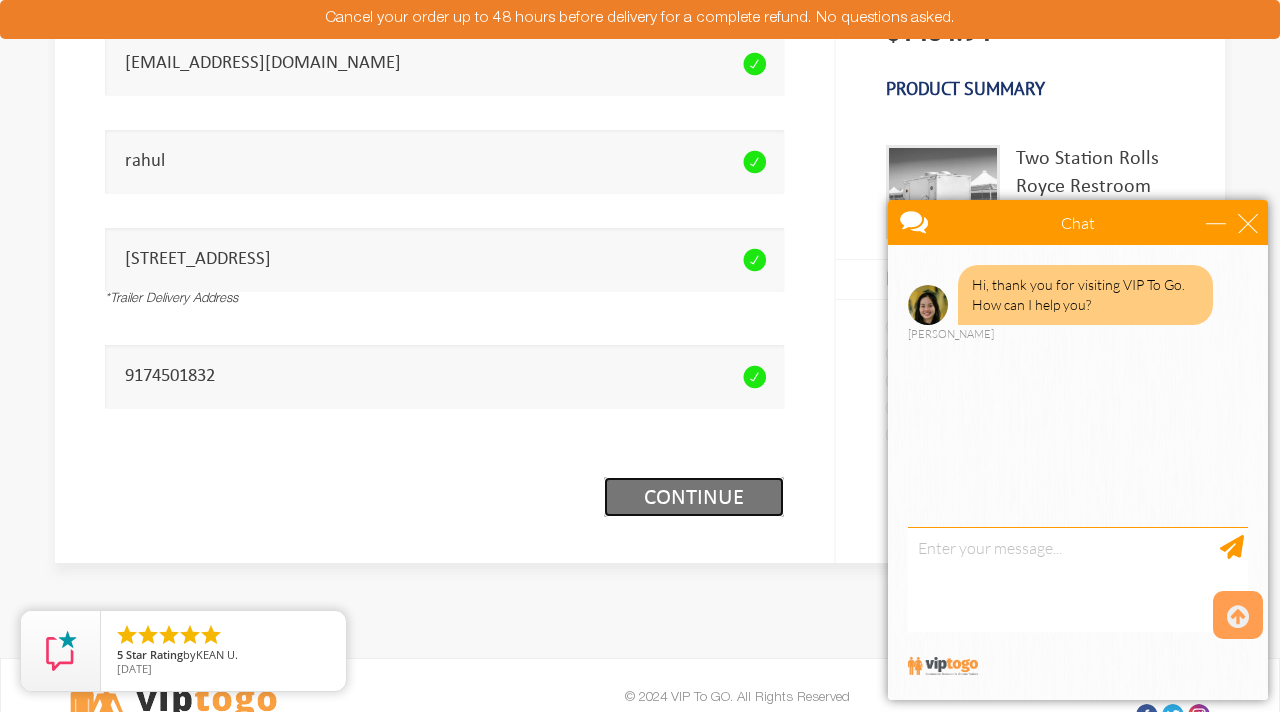 click on "Continue (1/3)" at bounding box center [694, 497] 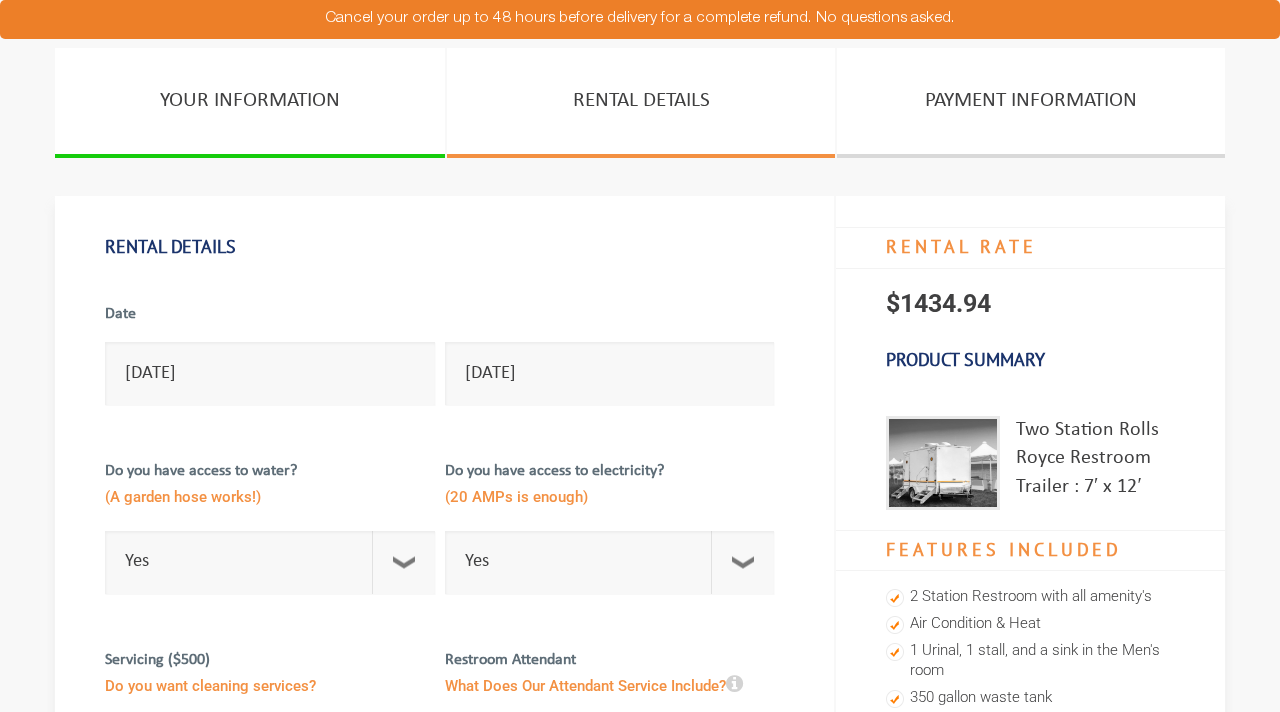 scroll, scrollTop: 0, scrollLeft: 0, axis: both 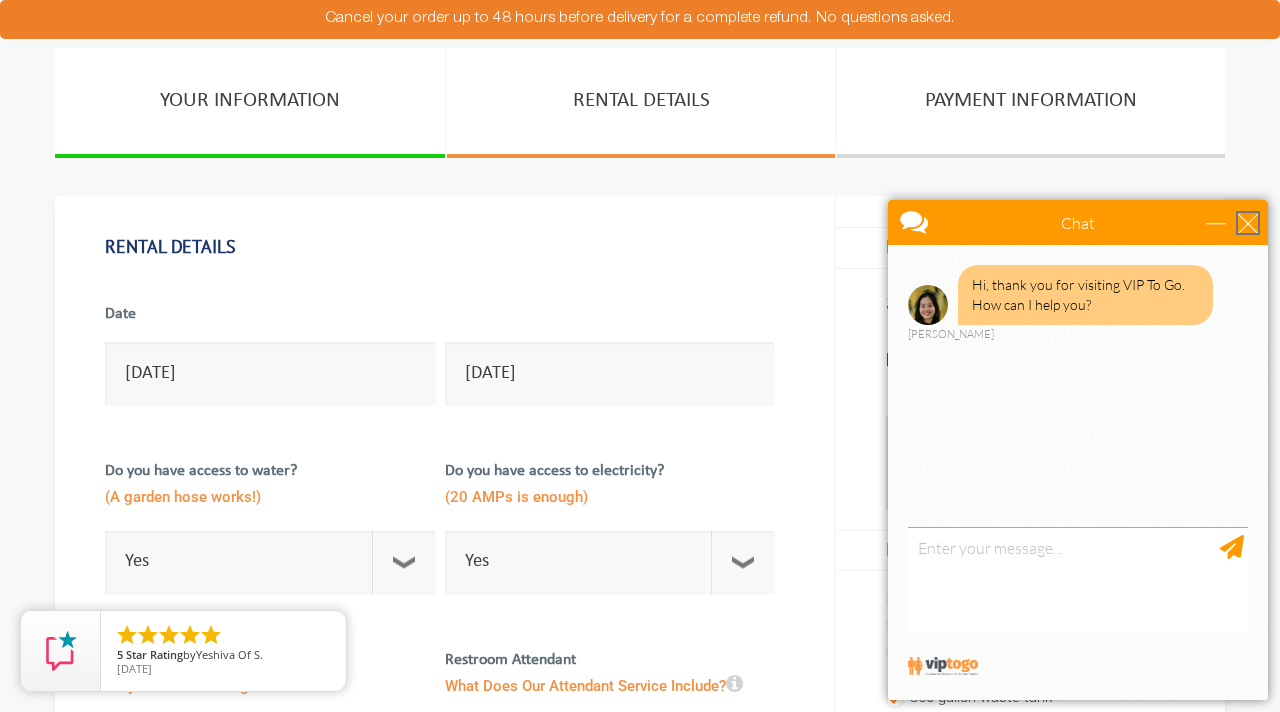 click at bounding box center (1248, 223) 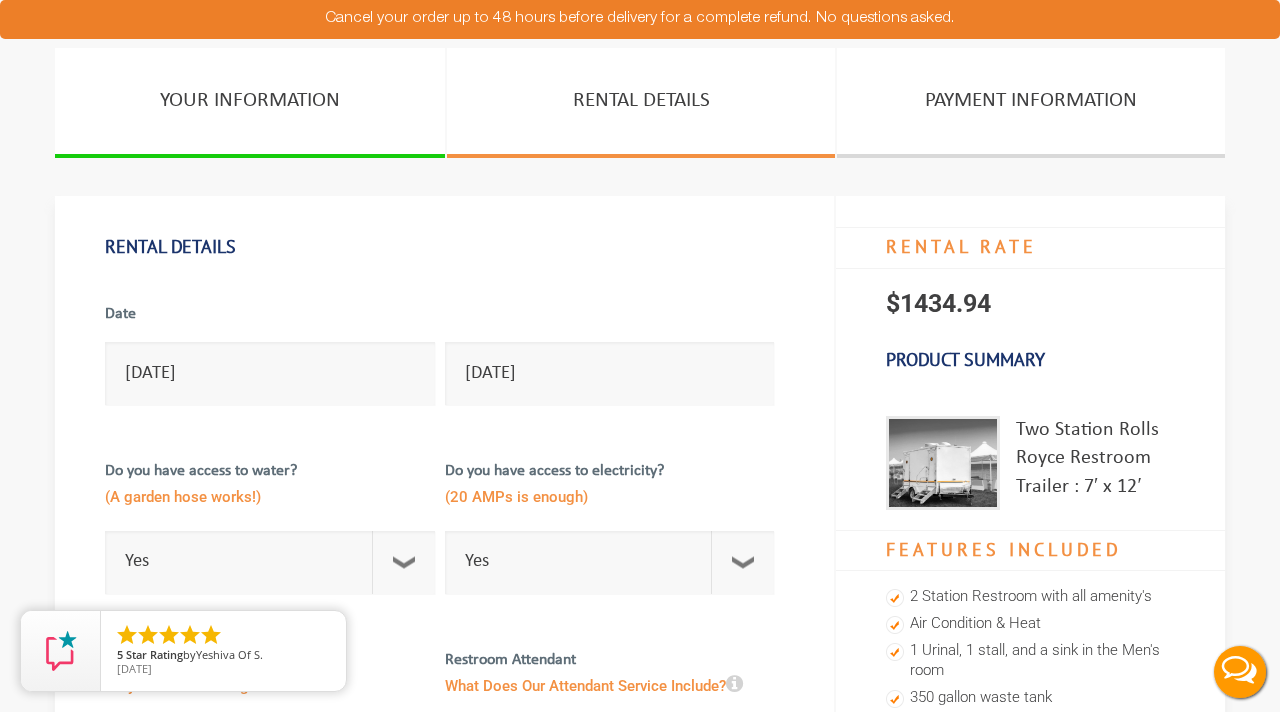 scroll, scrollTop: 0, scrollLeft: 0, axis: both 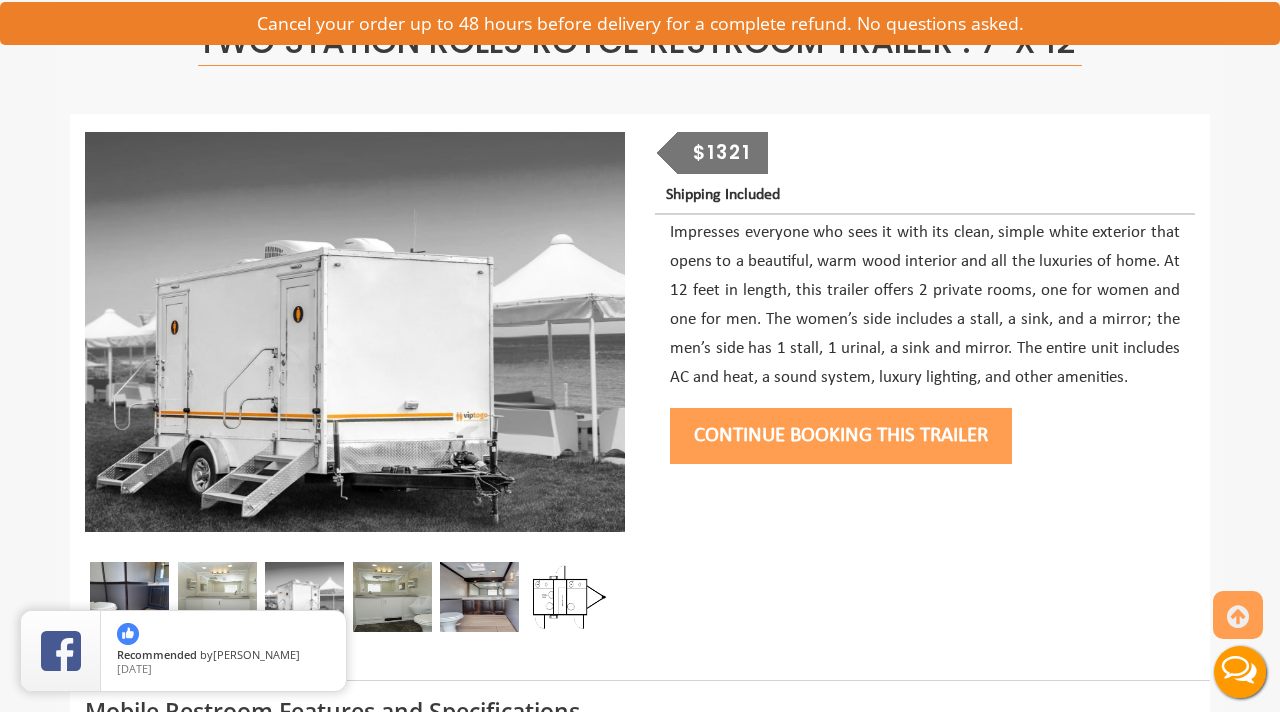 click on "Continue Booking this trailer" at bounding box center [841, 436] 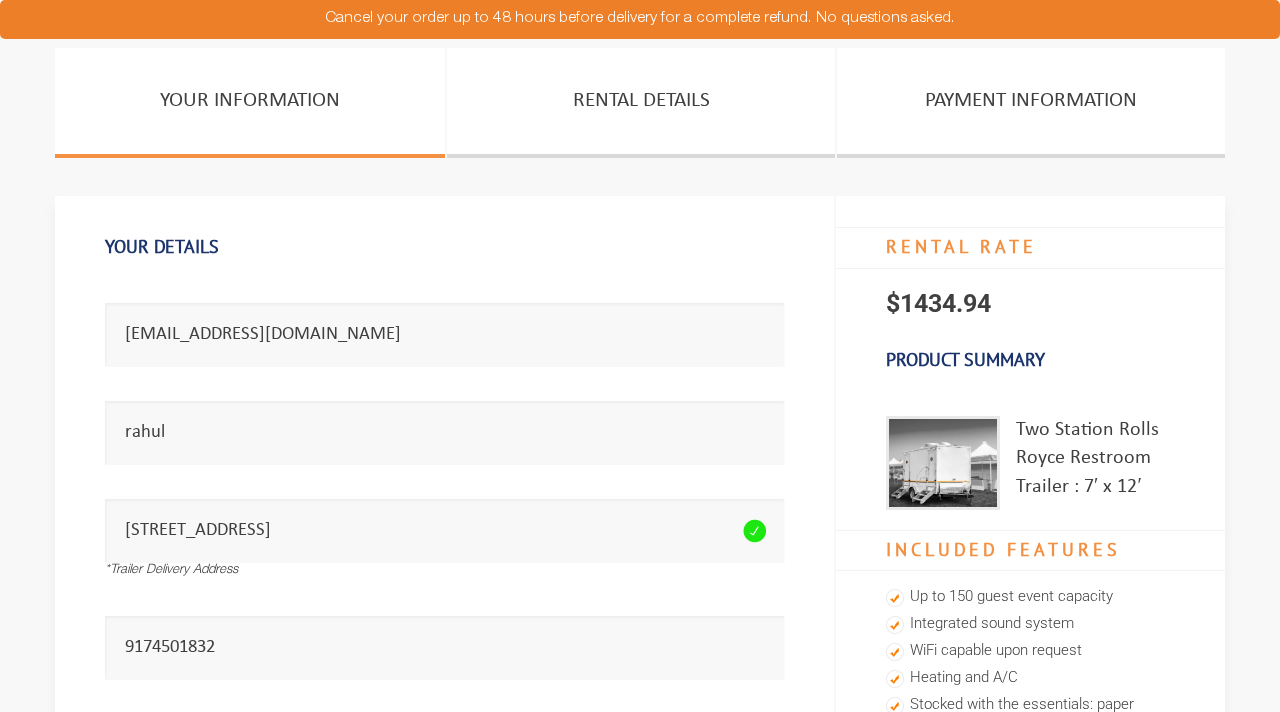 scroll, scrollTop: 0, scrollLeft: 0, axis: both 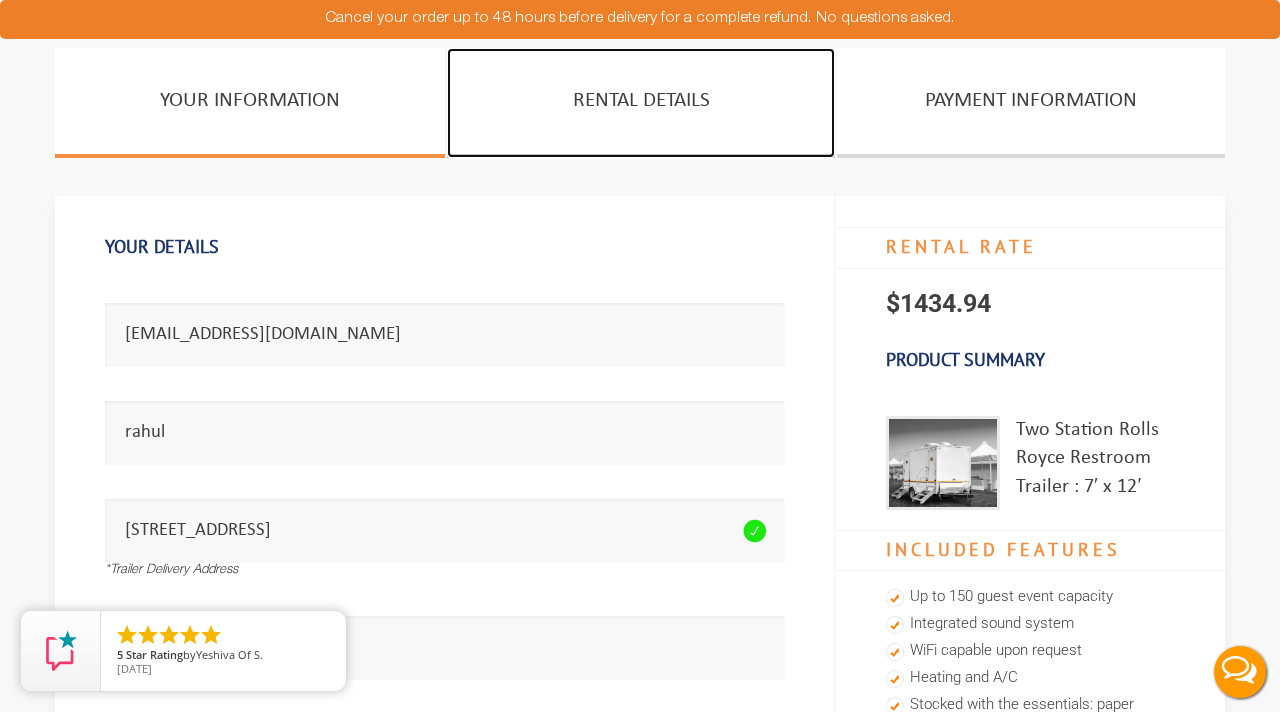 click on "Rental Details" at bounding box center (641, 103) 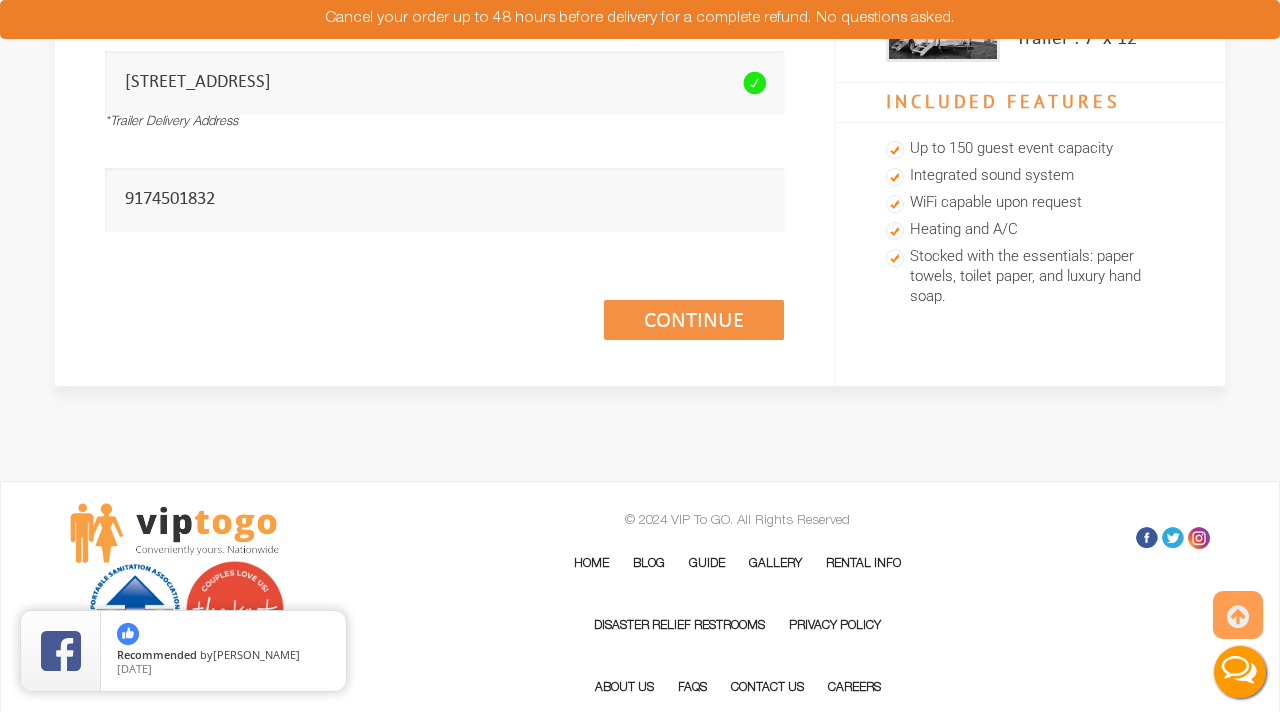 scroll, scrollTop: 446, scrollLeft: 0, axis: vertical 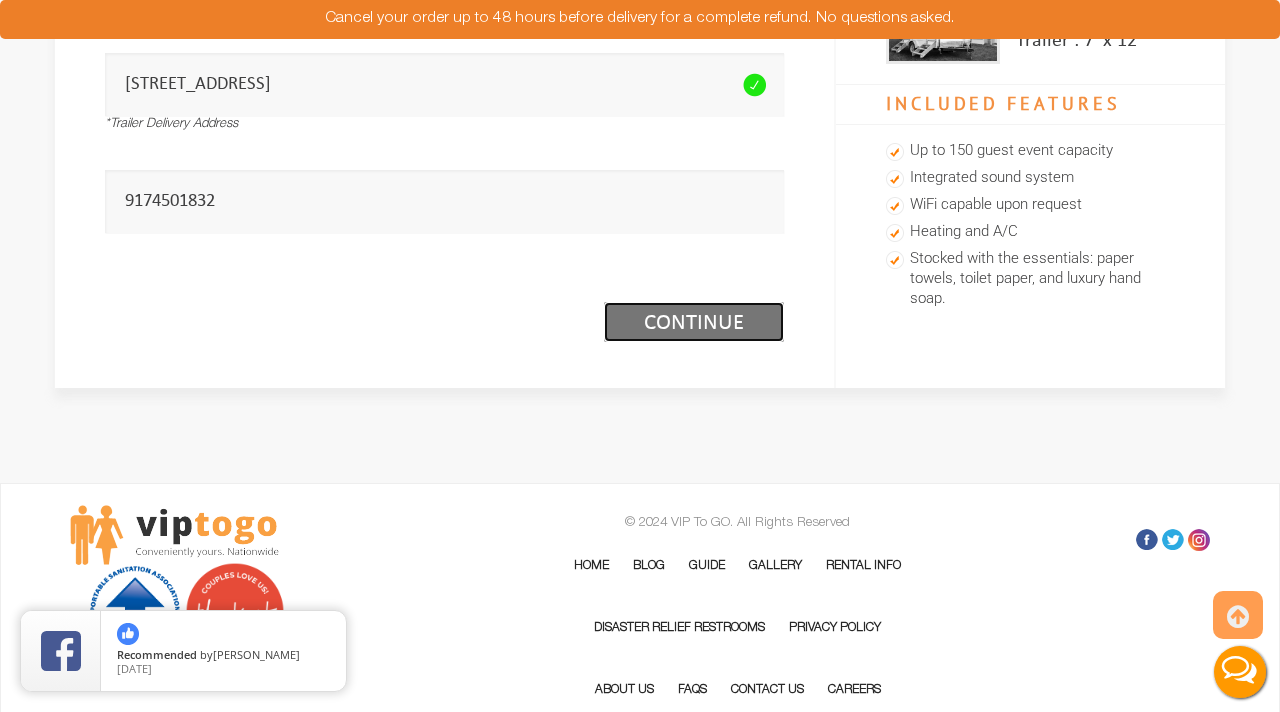 click on "Continue (1/3)" at bounding box center (694, 322) 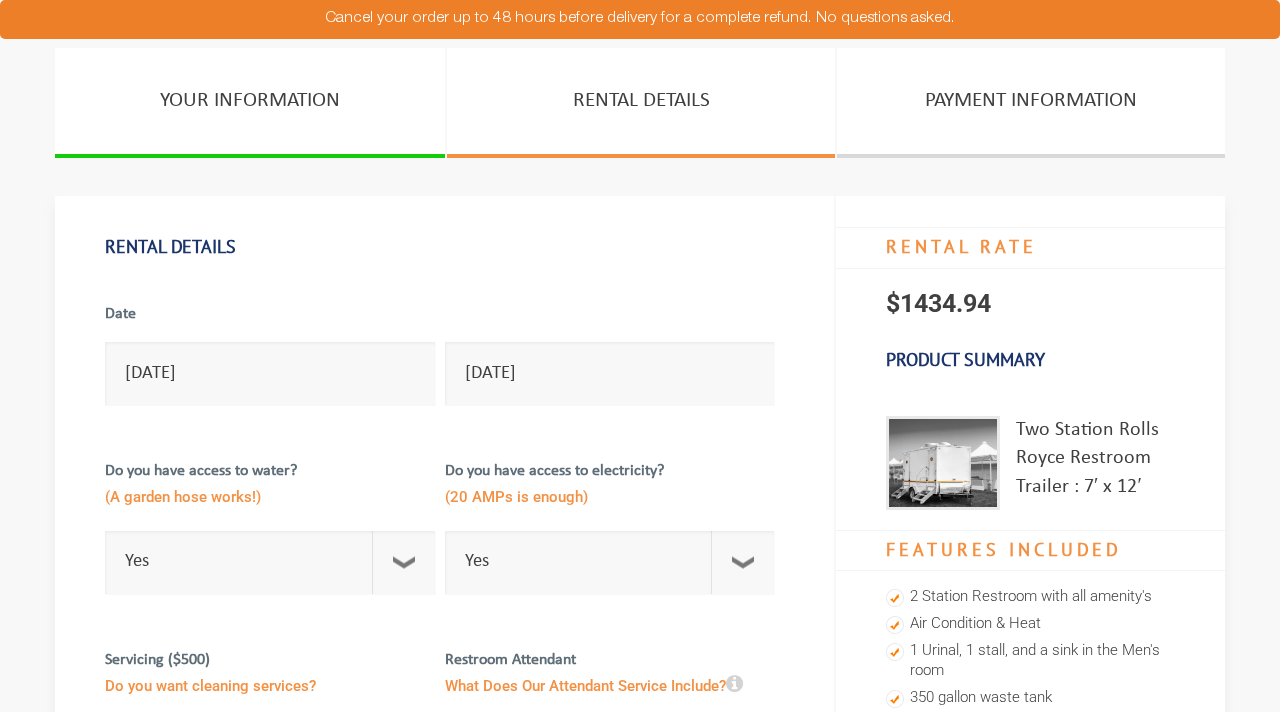 scroll, scrollTop: 0, scrollLeft: 0, axis: both 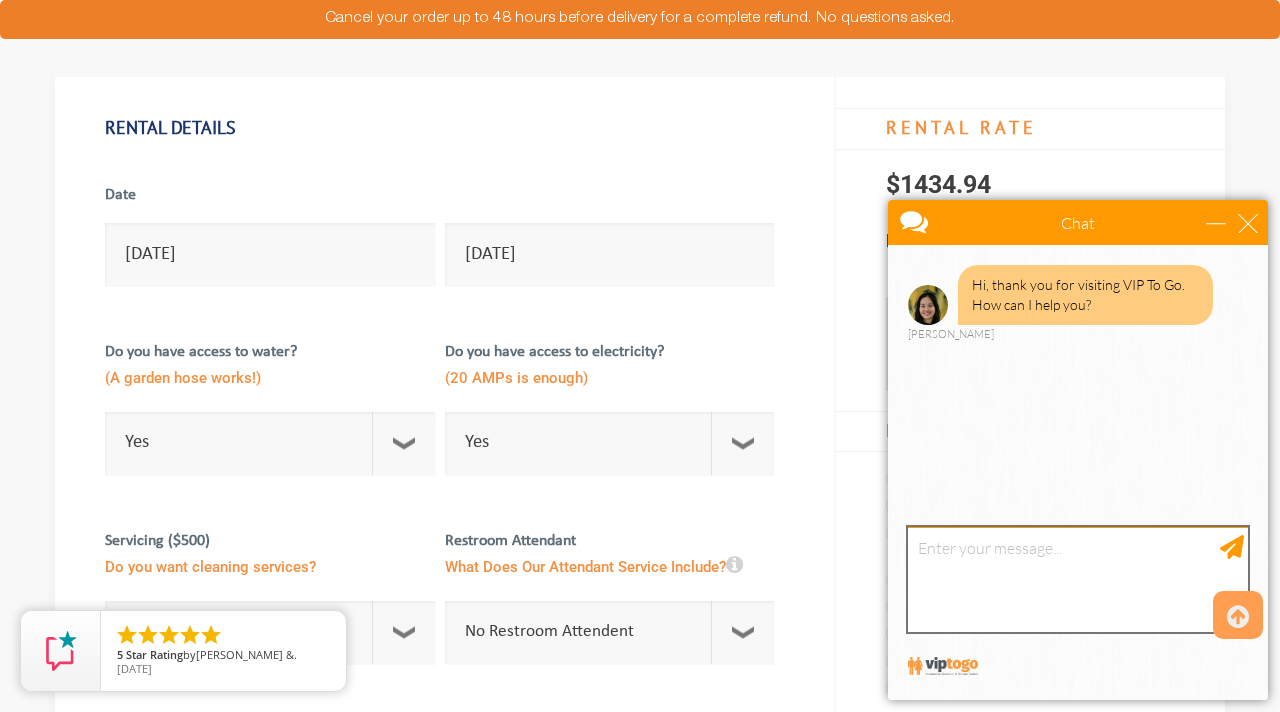 click at bounding box center [1078, 579] 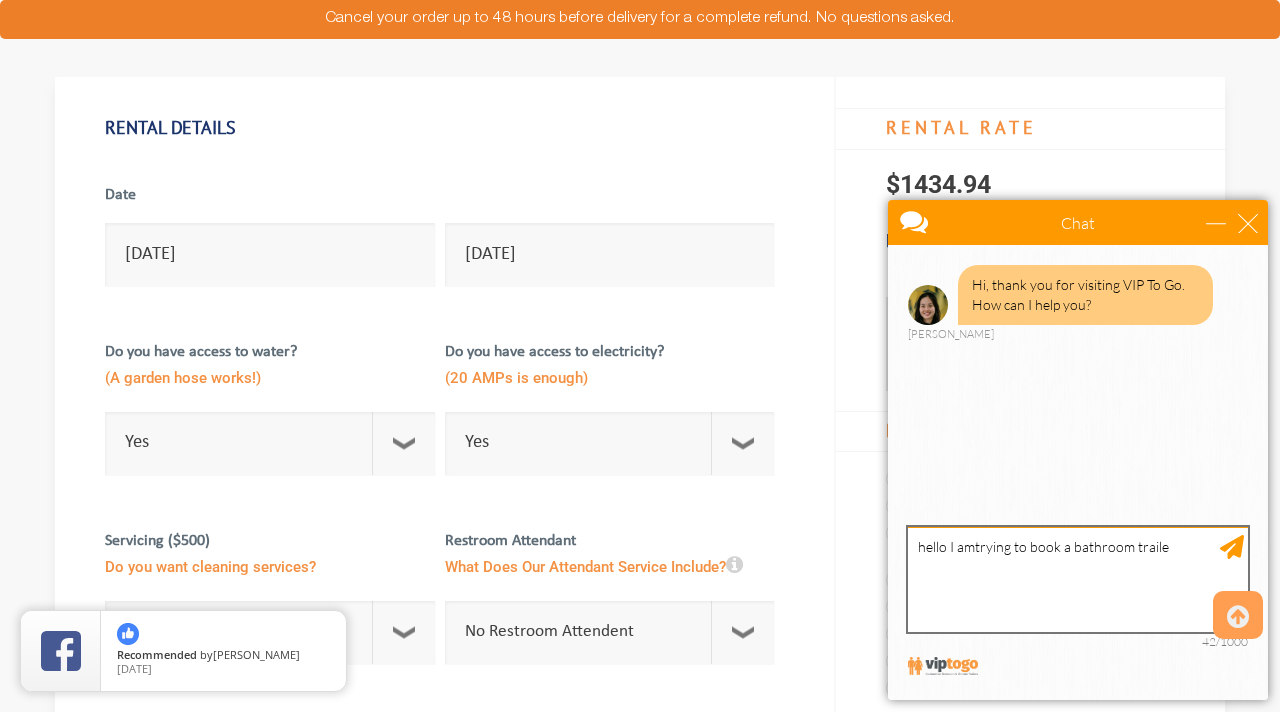 type on "hello I amtrying to book a bathroom trailer" 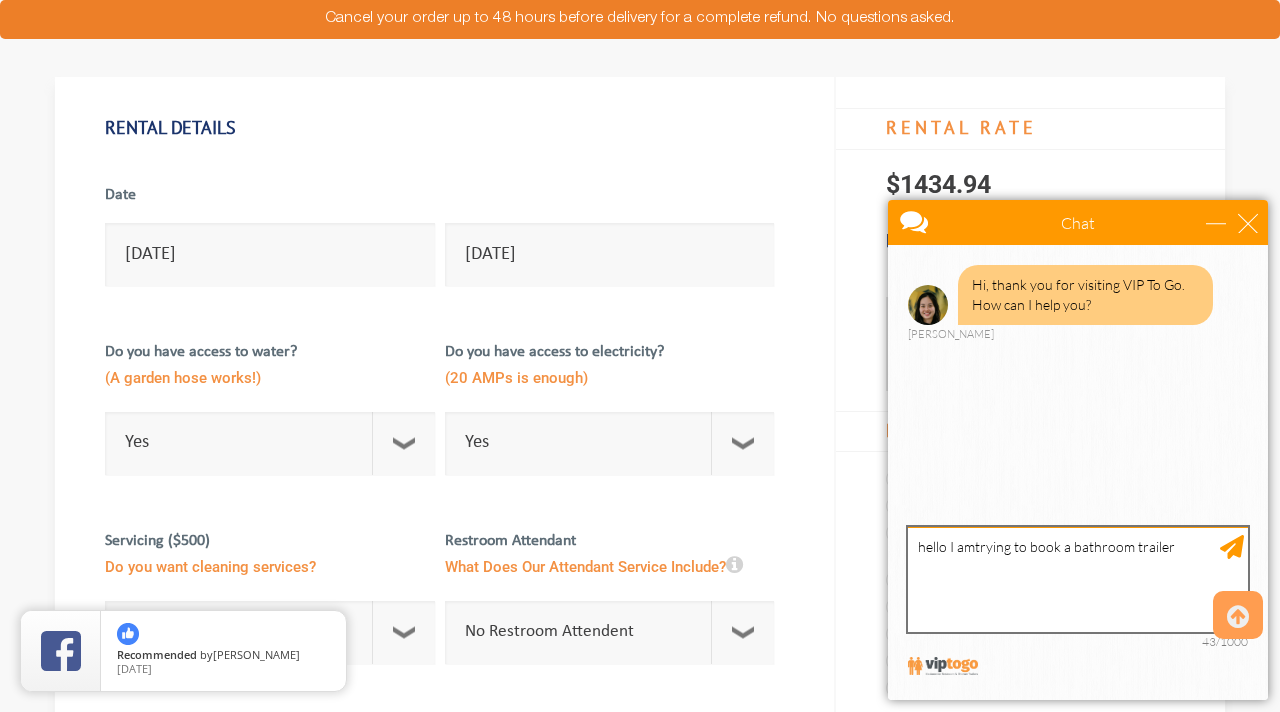 type 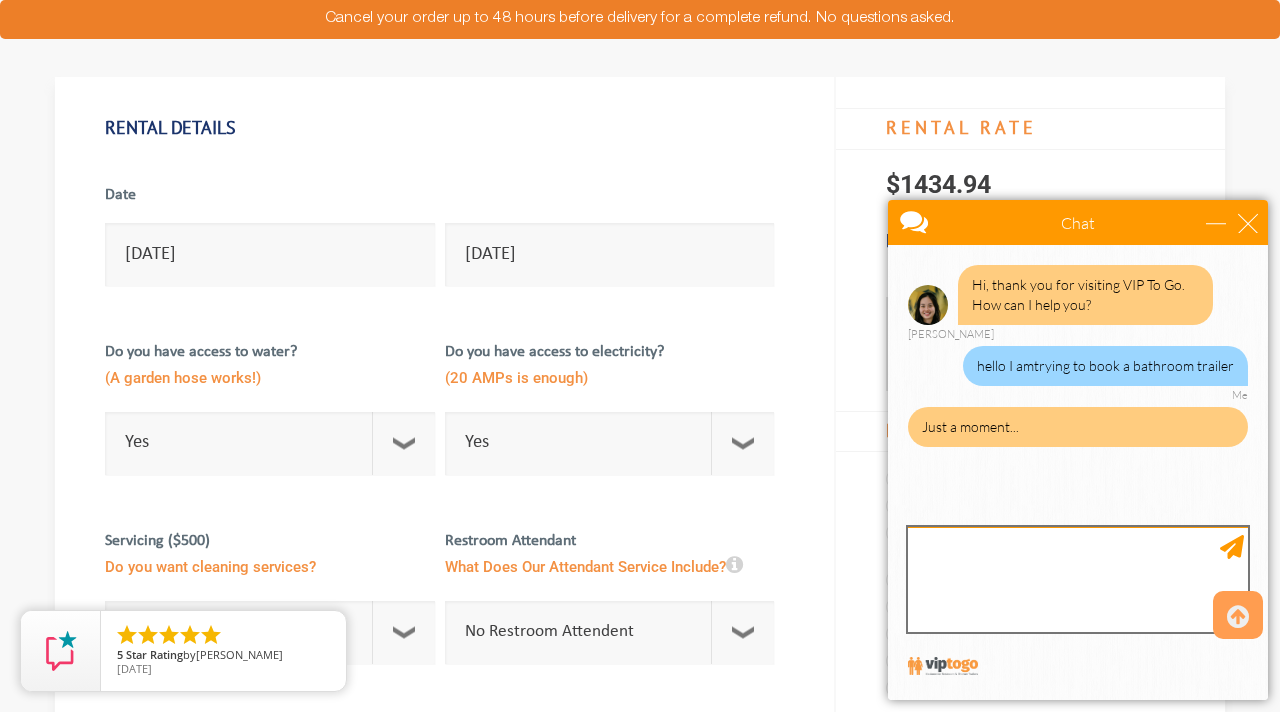 scroll, scrollTop: 0, scrollLeft: 0, axis: both 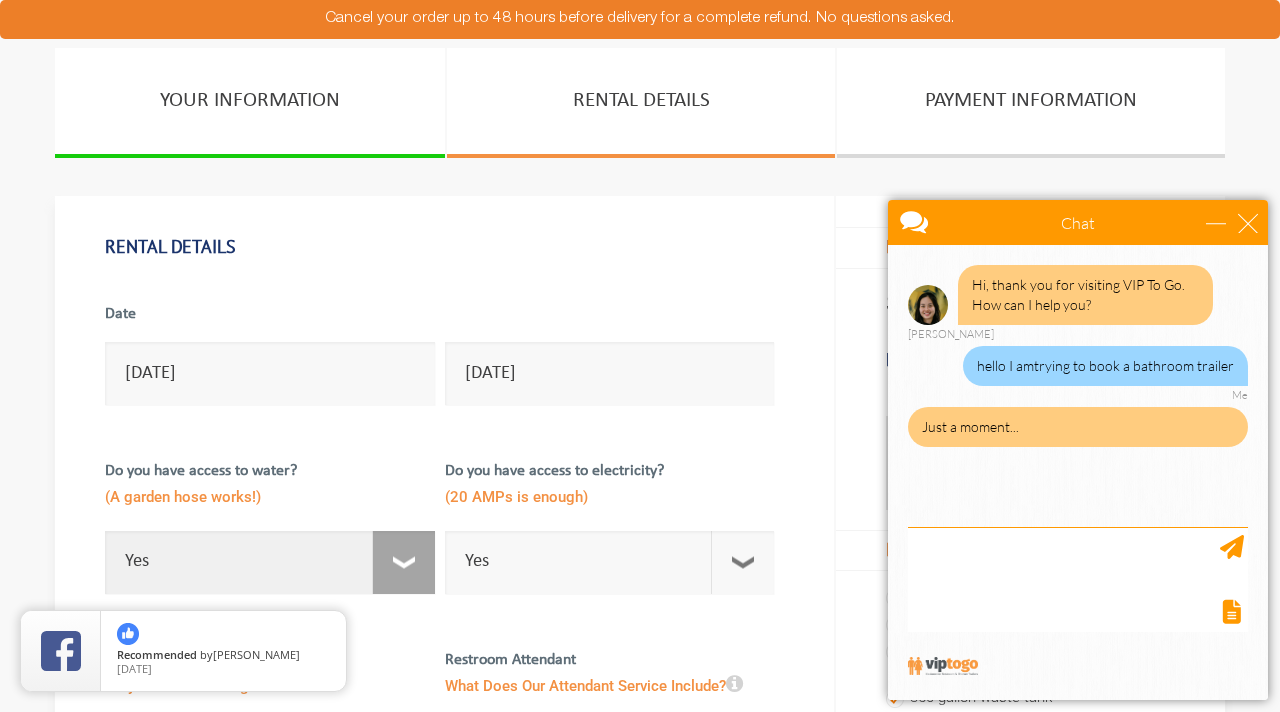 click on "Select Option
Yes
No" at bounding box center (270, 562) 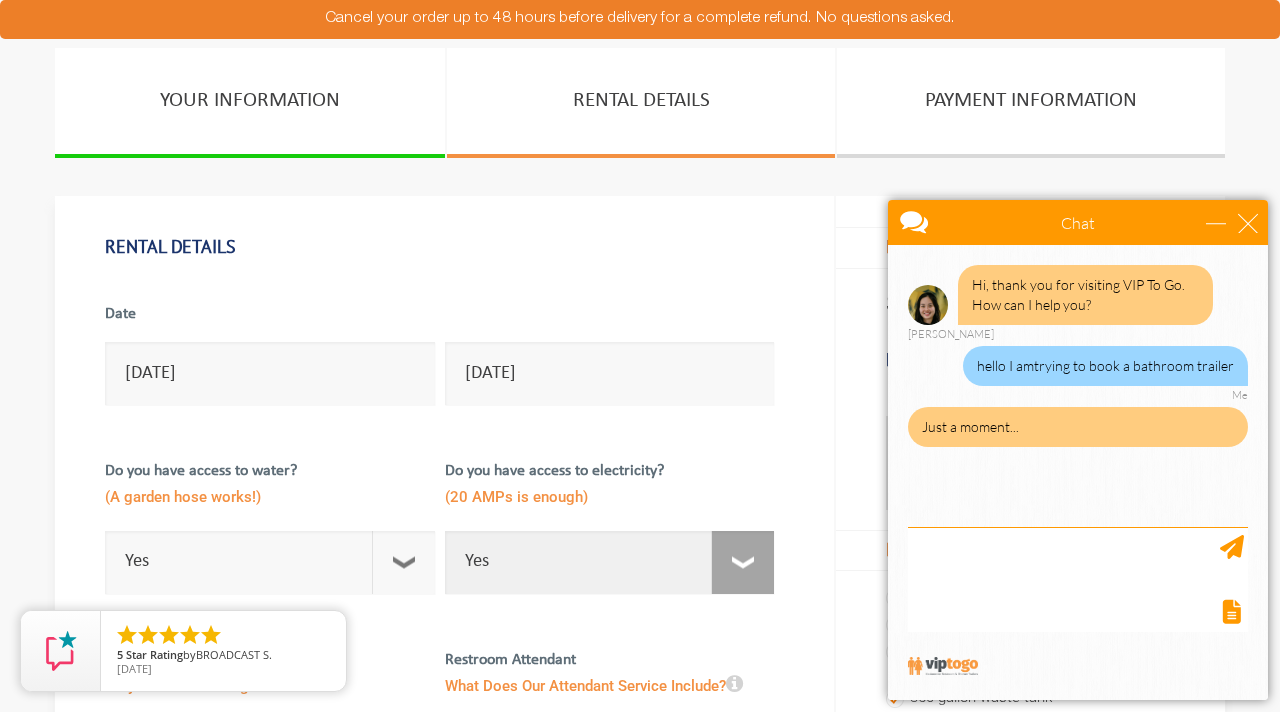 click on "Select Option
Yes
No" at bounding box center (610, 562) 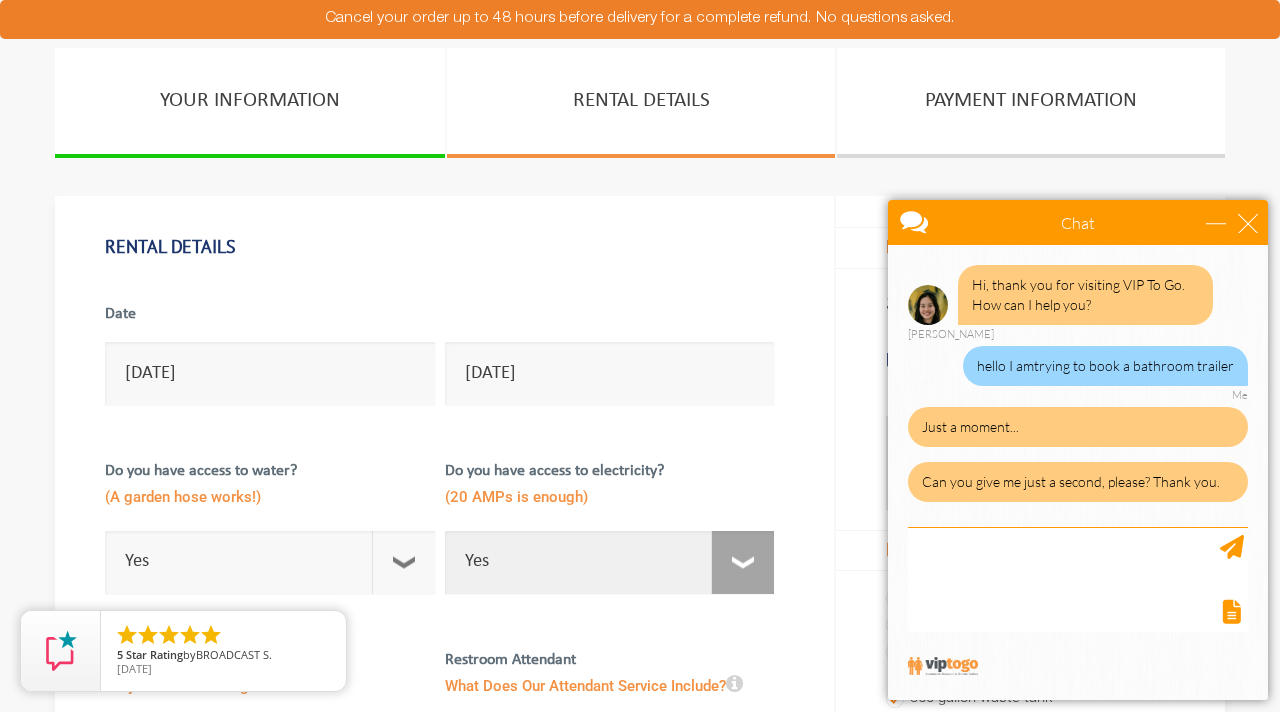 select on "No" 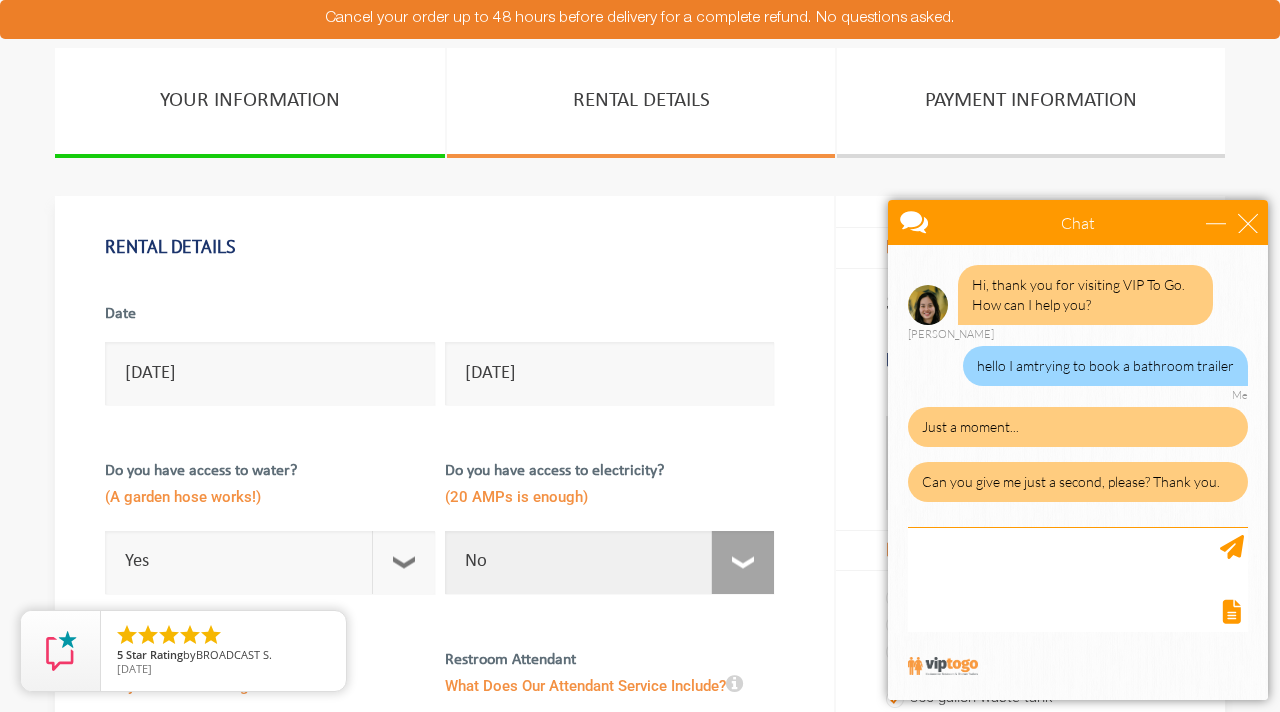 checkbox on "true" 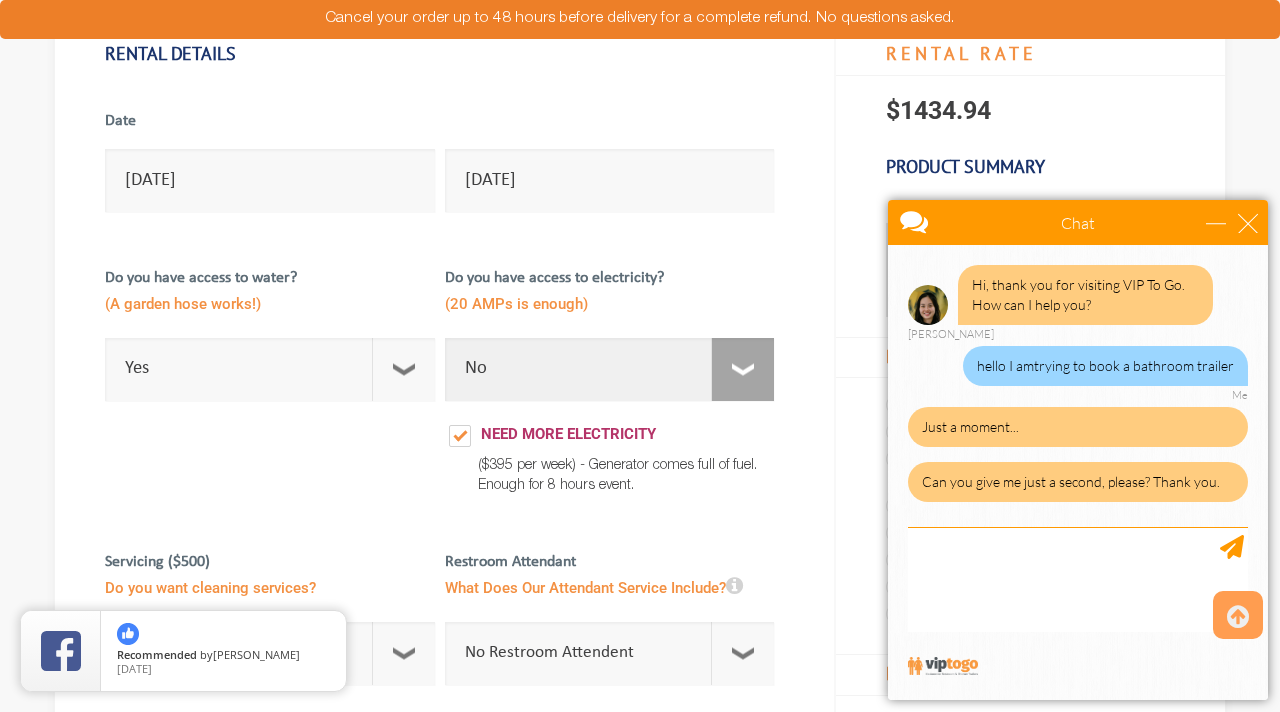 scroll, scrollTop: 191, scrollLeft: 0, axis: vertical 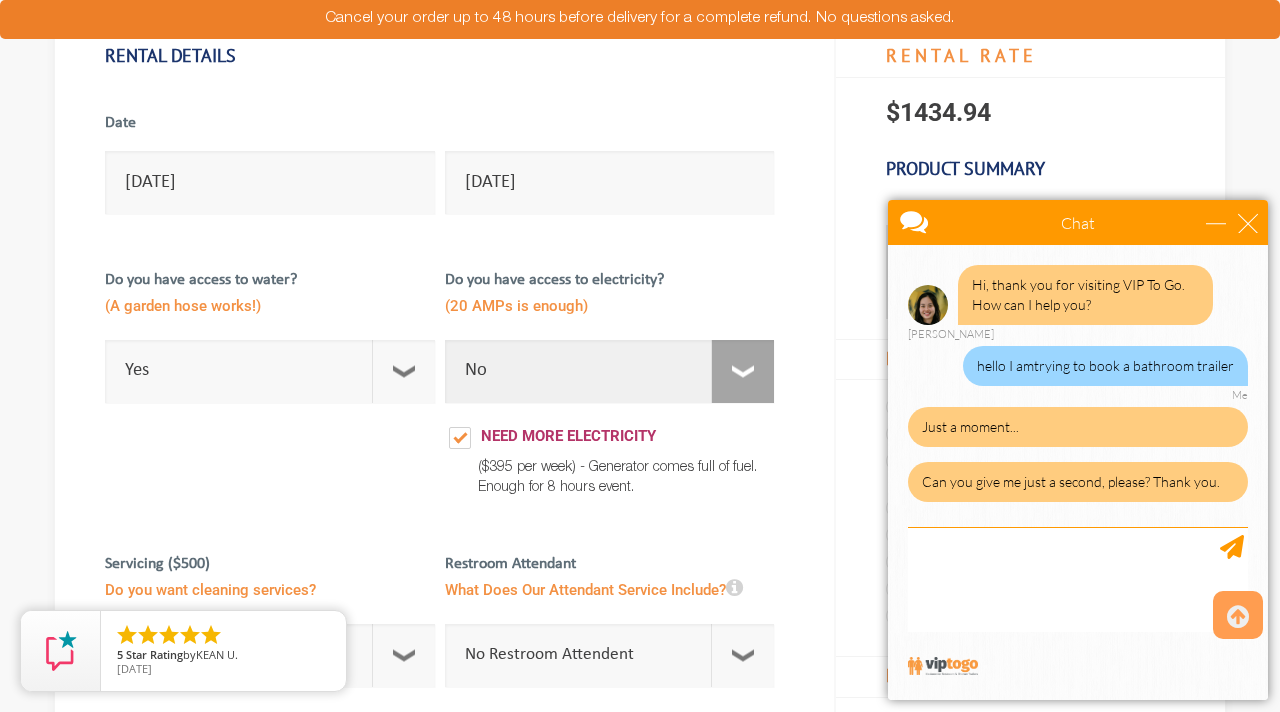 click on "Select Option
Yes
No" at bounding box center (610, 371) 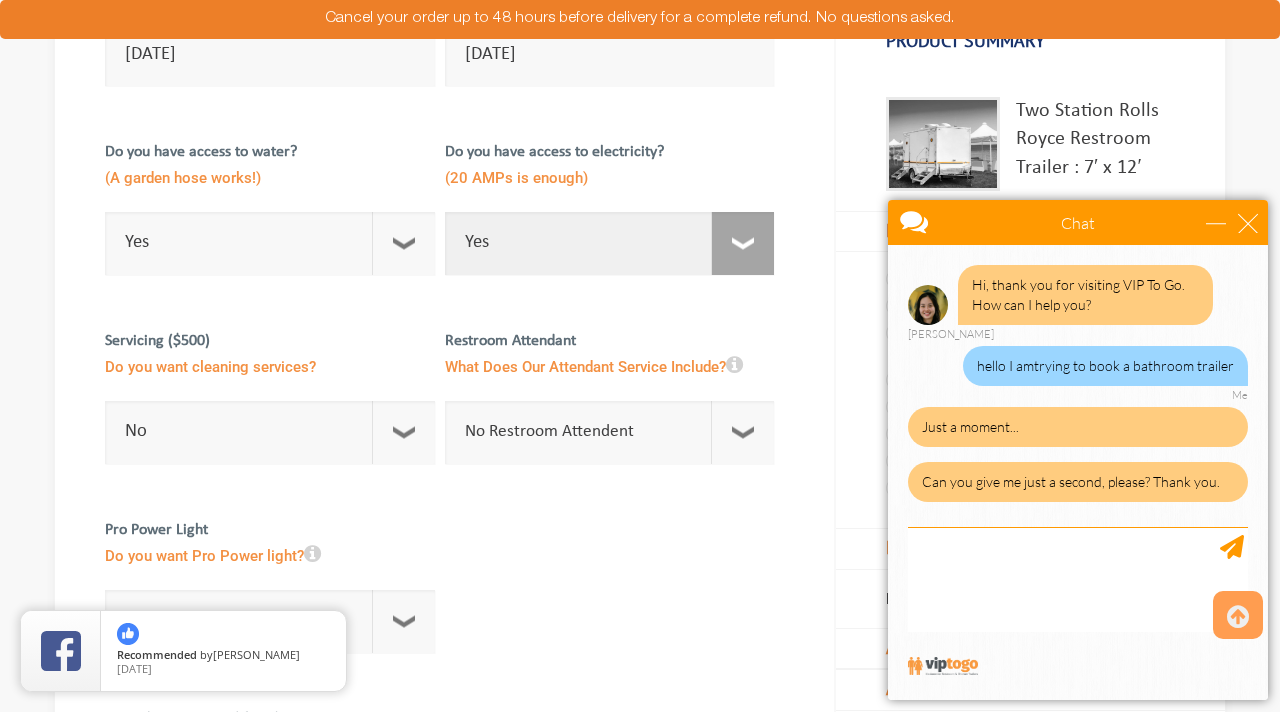 scroll, scrollTop: 332, scrollLeft: 0, axis: vertical 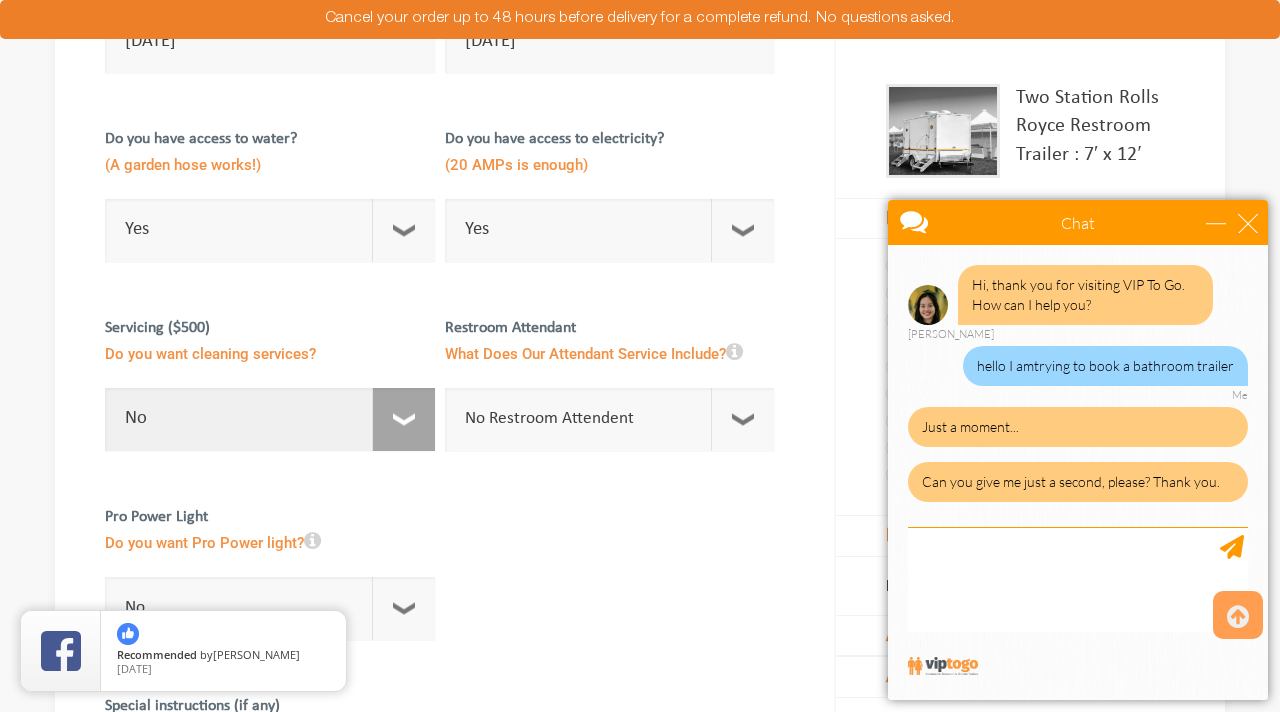 click on "No
1 Per Week
2 Per Week
3 Per Week
4 Per Week
5 Per Week
5+" at bounding box center (270, 419) 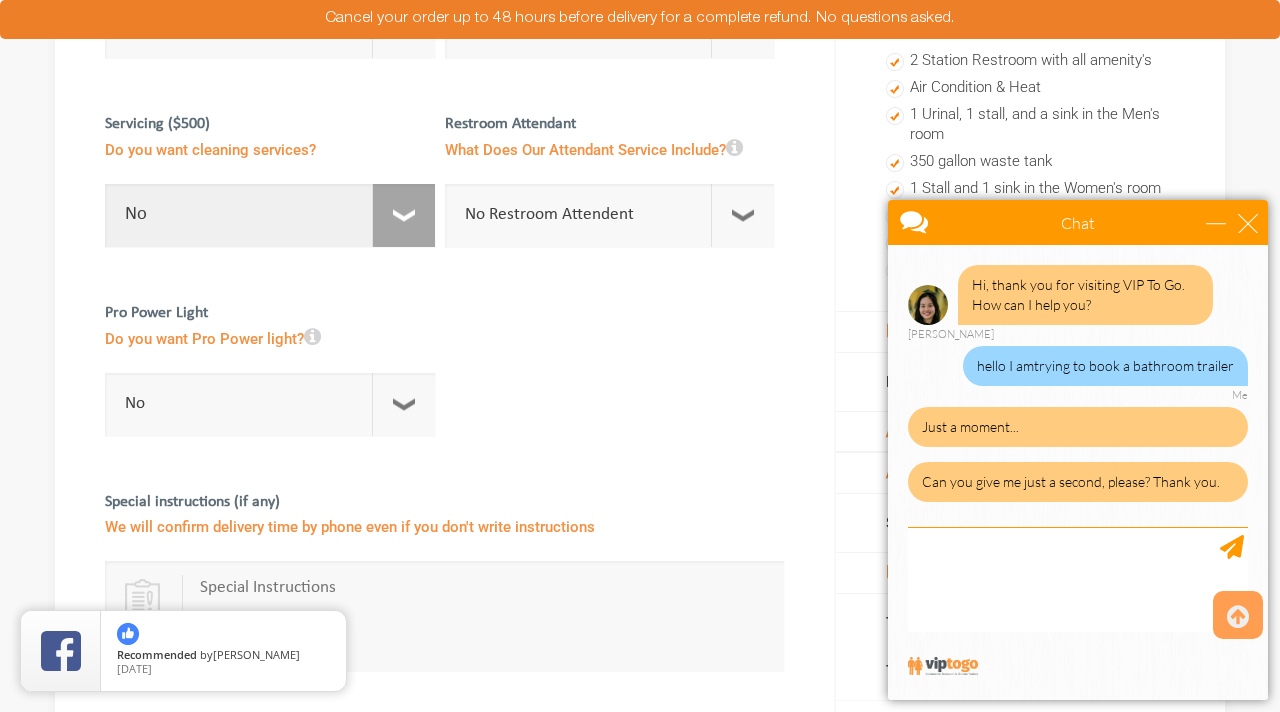 scroll, scrollTop: 535, scrollLeft: 0, axis: vertical 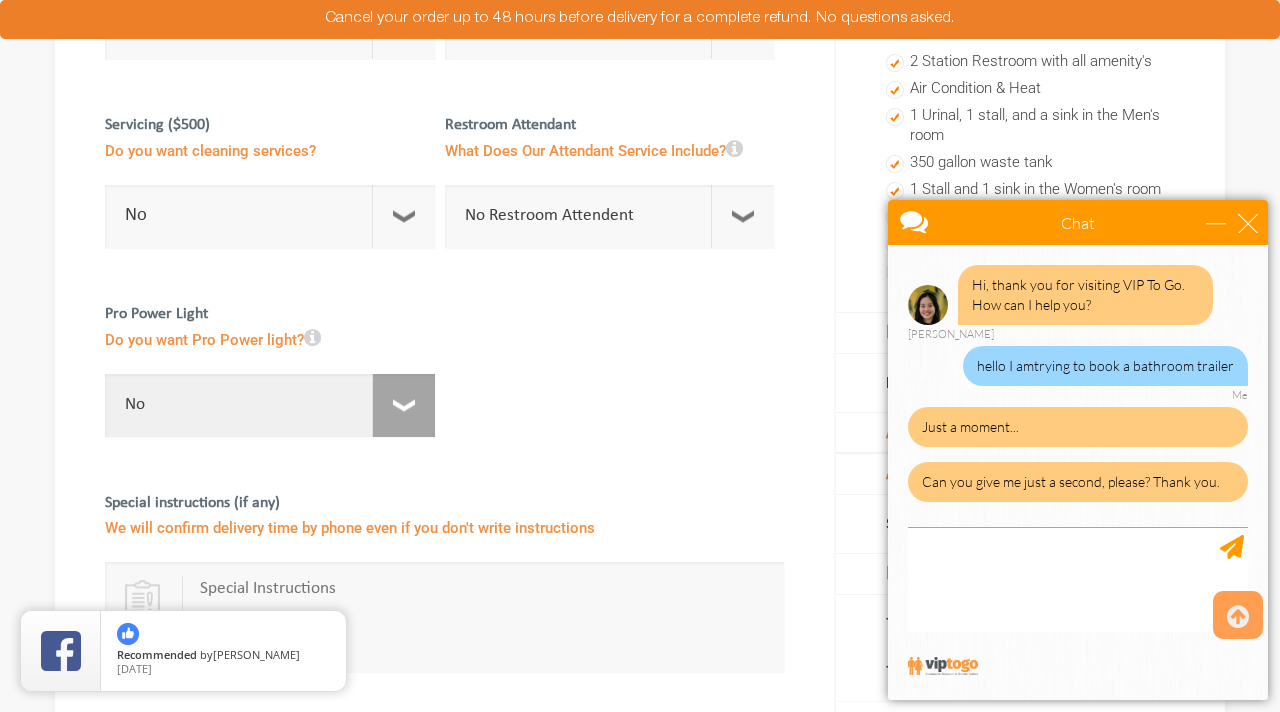click on "No
For 1 Week ($195)
For 1 Month ($395)" at bounding box center (270, 405) 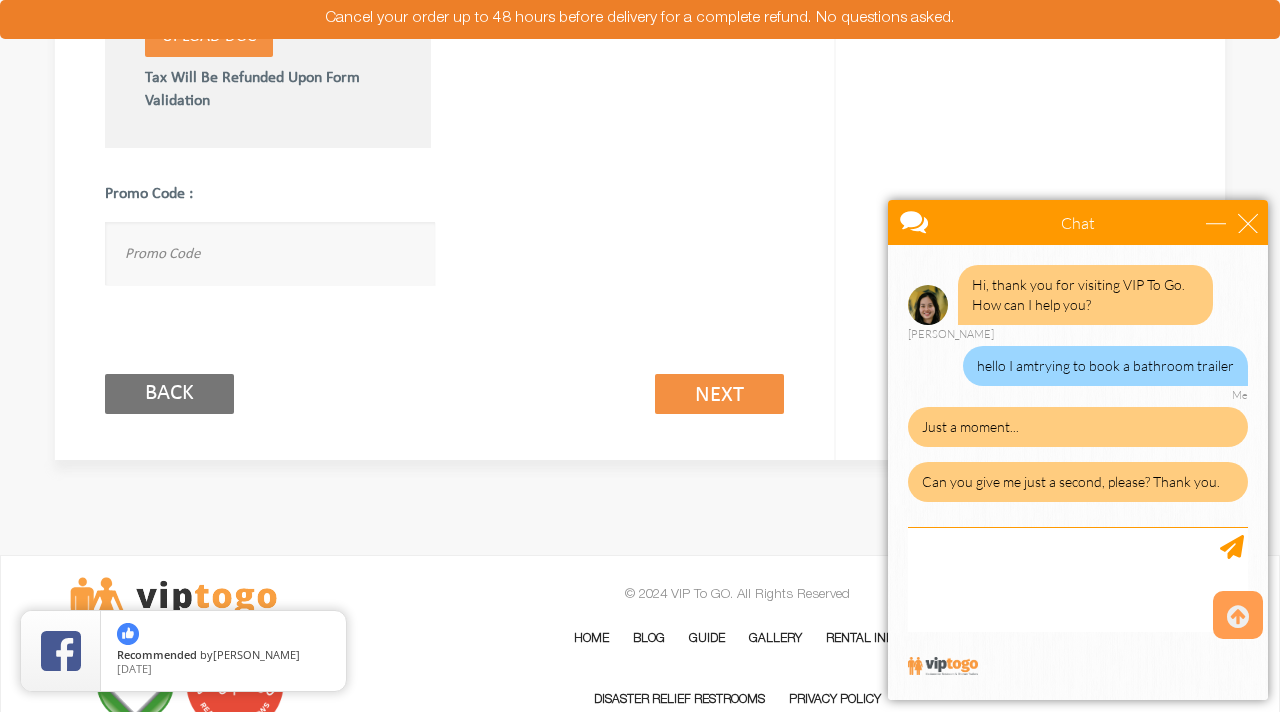 scroll, scrollTop: 1340, scrollLeft: 0, axis: vertical 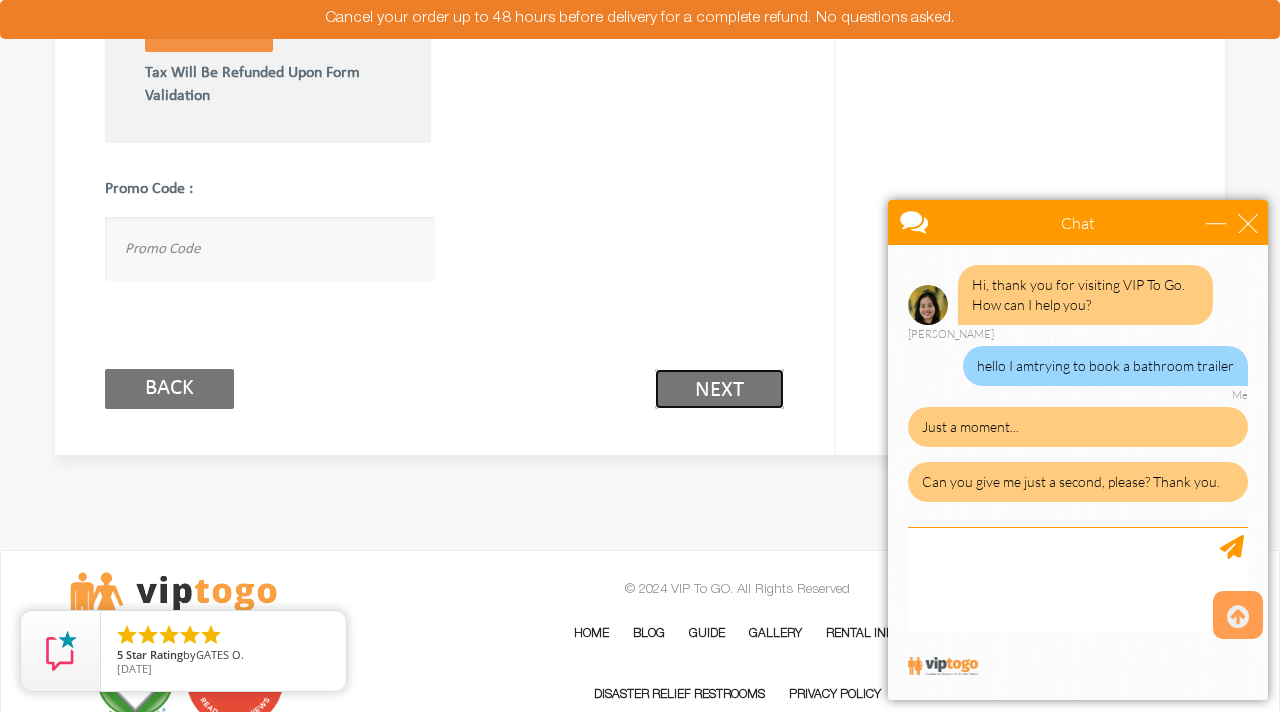click on "Next (2/3)" at bounding box center (719, 389) 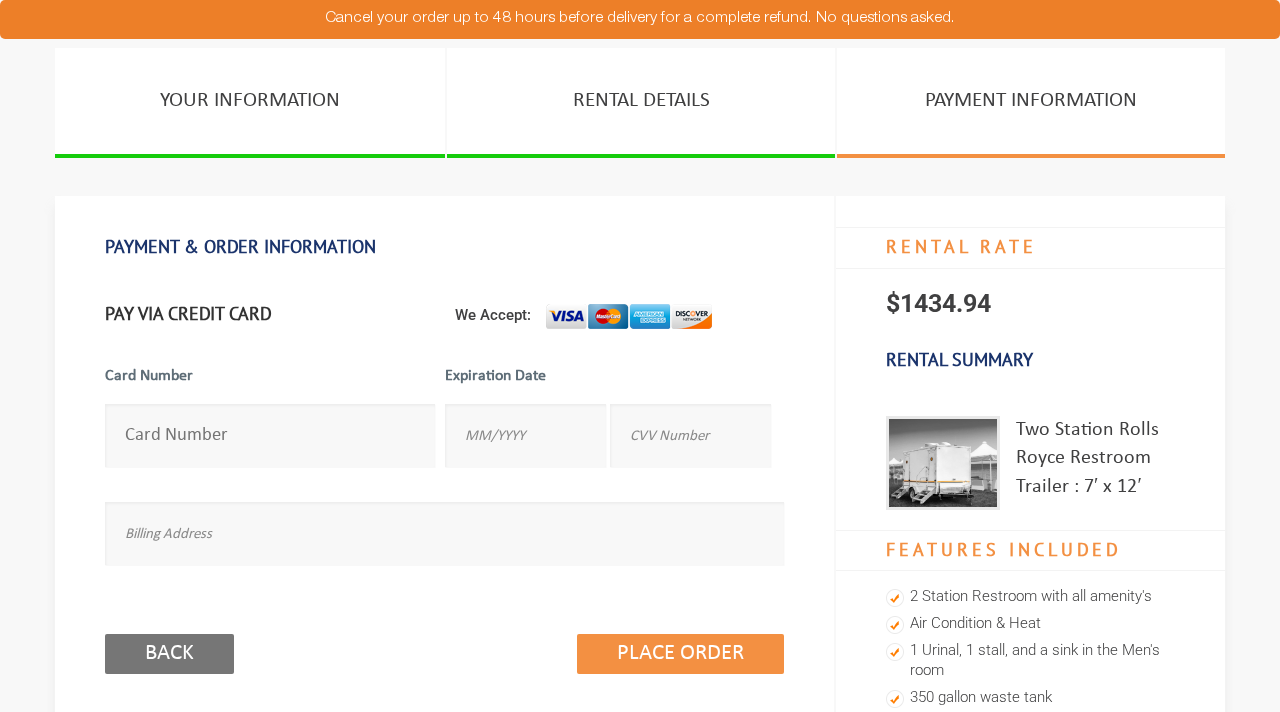 scroll, scrollTop: 0, scrollLeft: 0, axis: both 